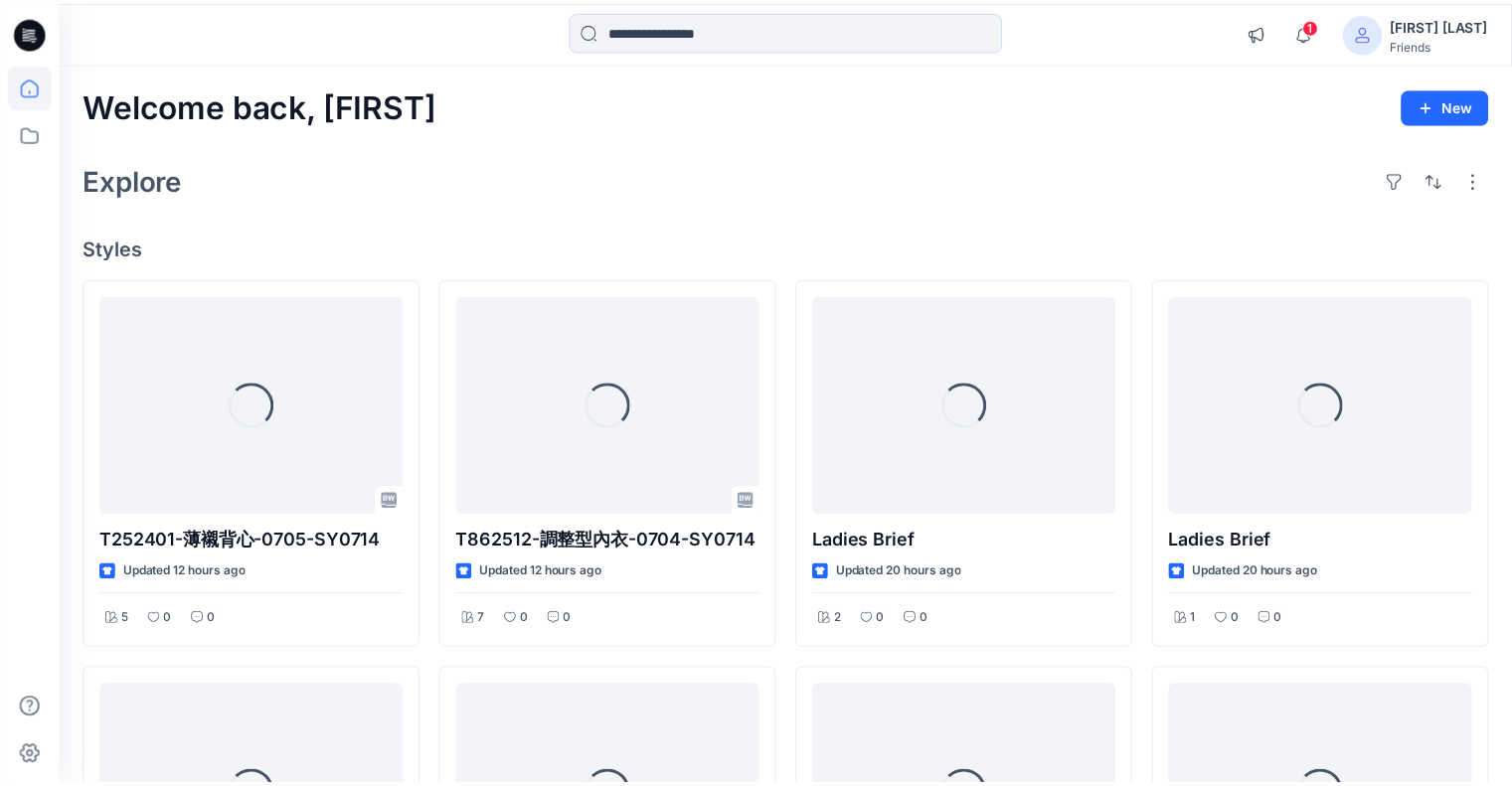 scroll, scrollTop: 0, scrollLeft: 0, axis: both 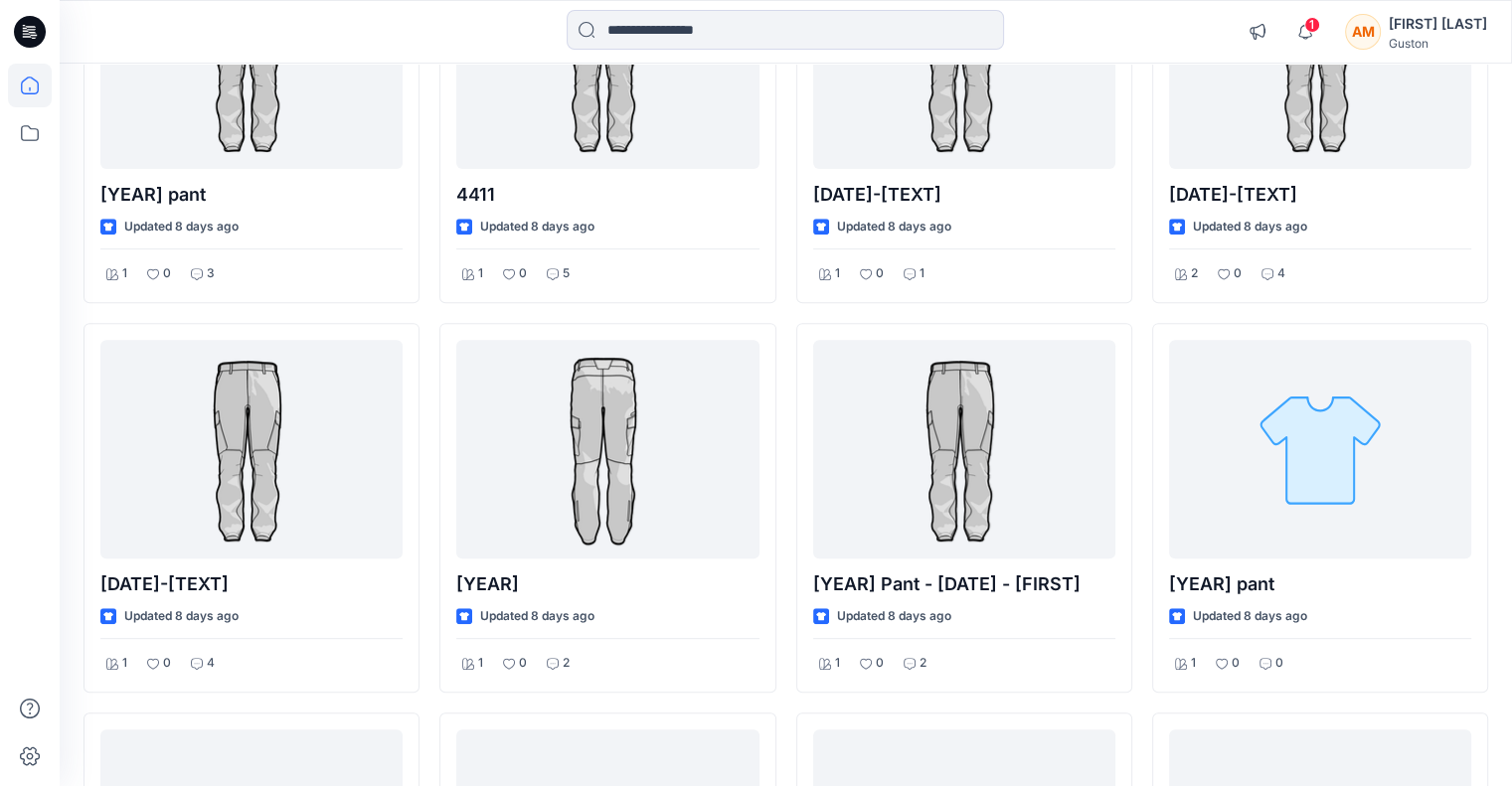 drag, startPoint x: 1497, startPoint y: 292, endPoint x: 1497, endPoint y: 303, distance: 11 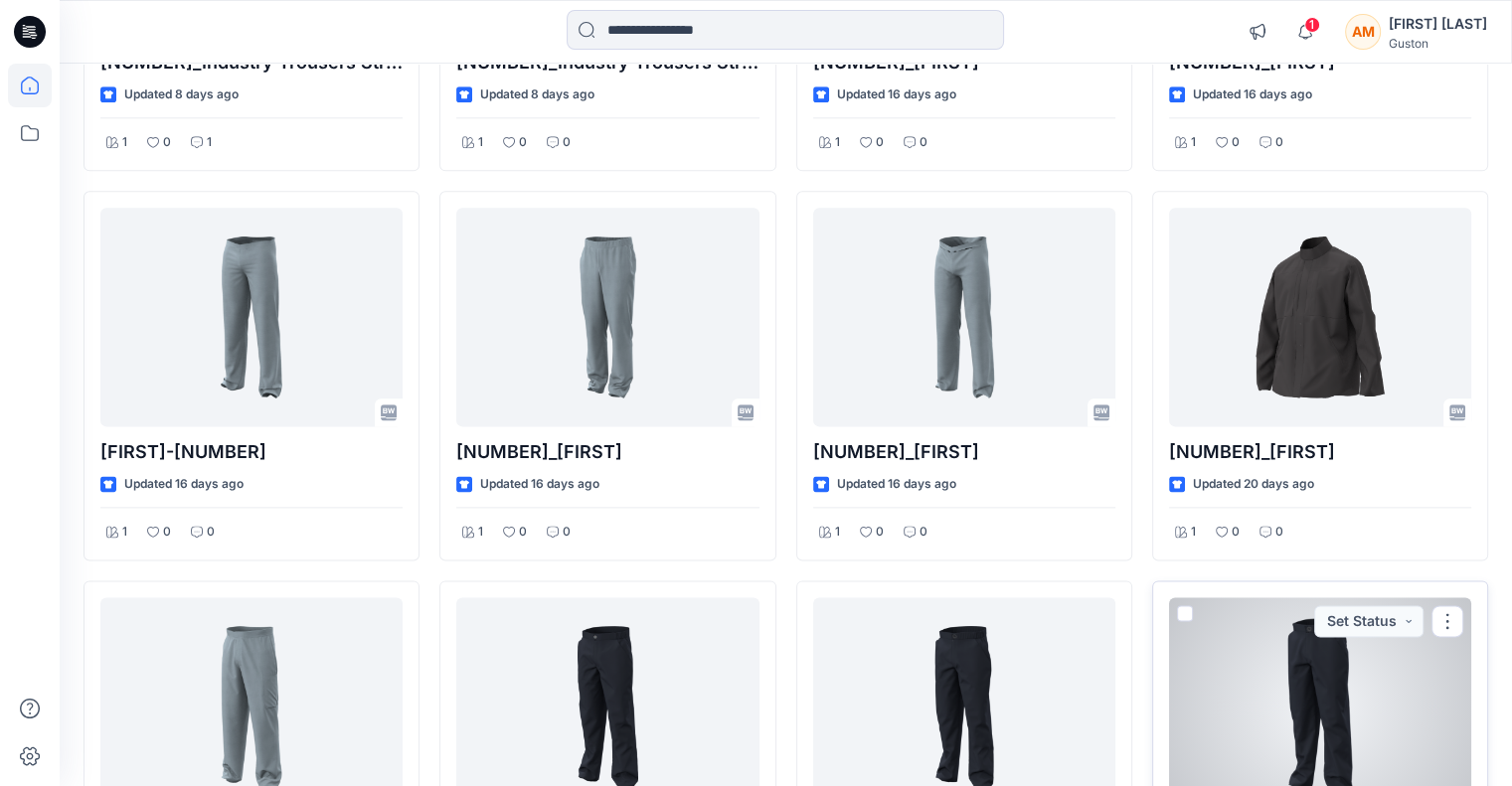 scroll, scrollTop: 2399, scrollLeft: 0, axis: vertical 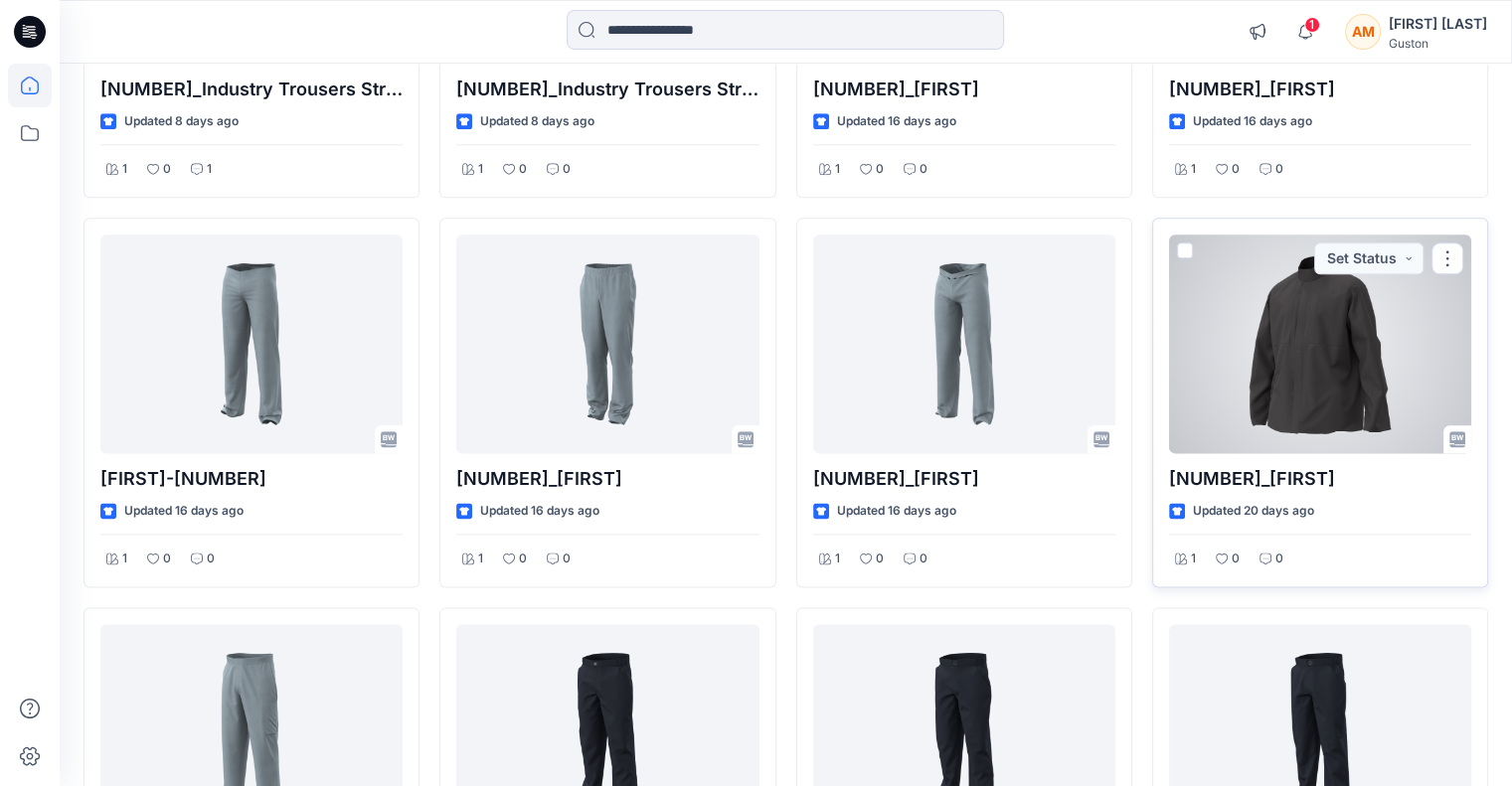 click at bounding box center (1320, 344) 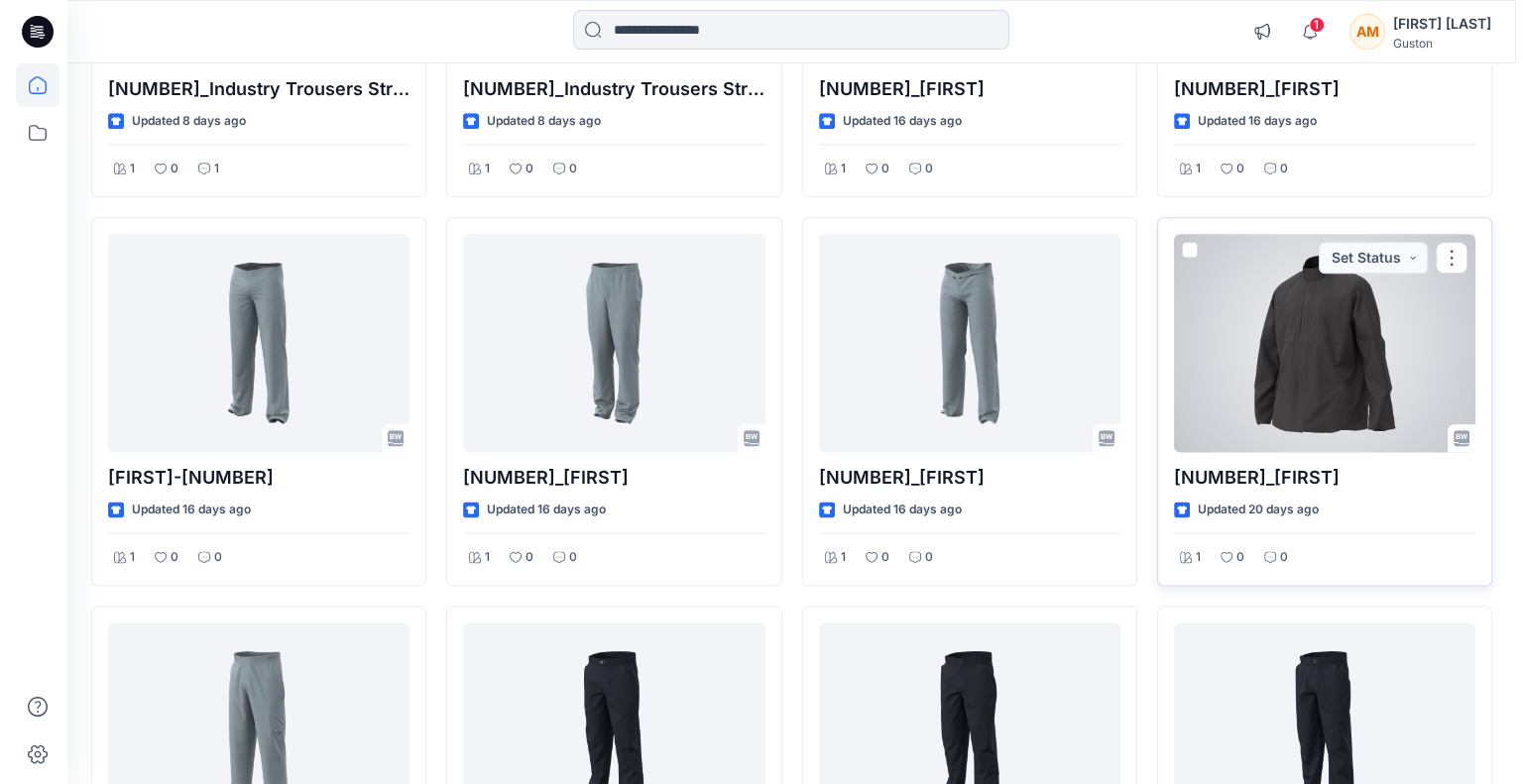 scroll, scrollTop: 0, scrollLeft: 0, axis: both 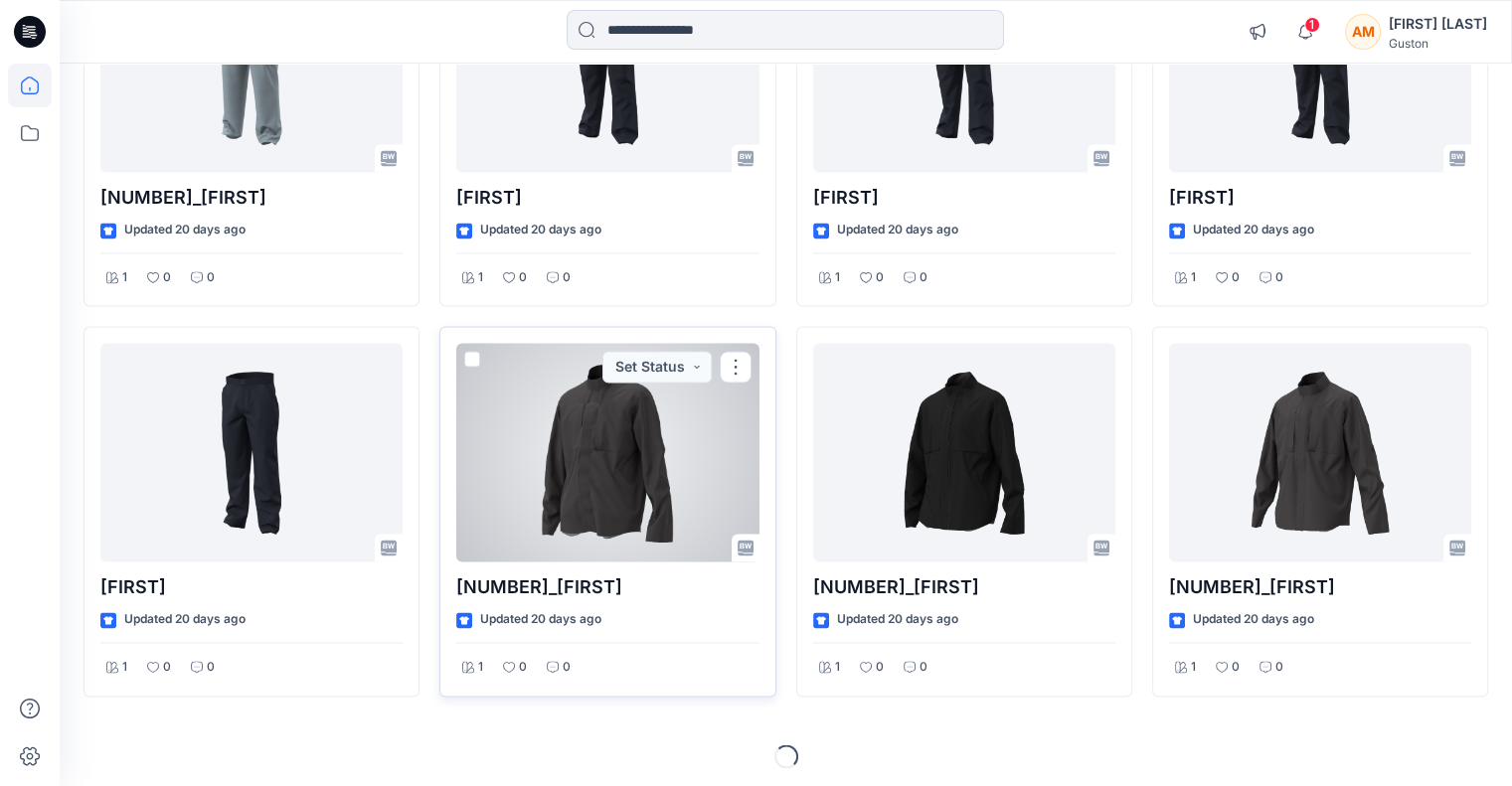 click at bounding box center (607, 452) 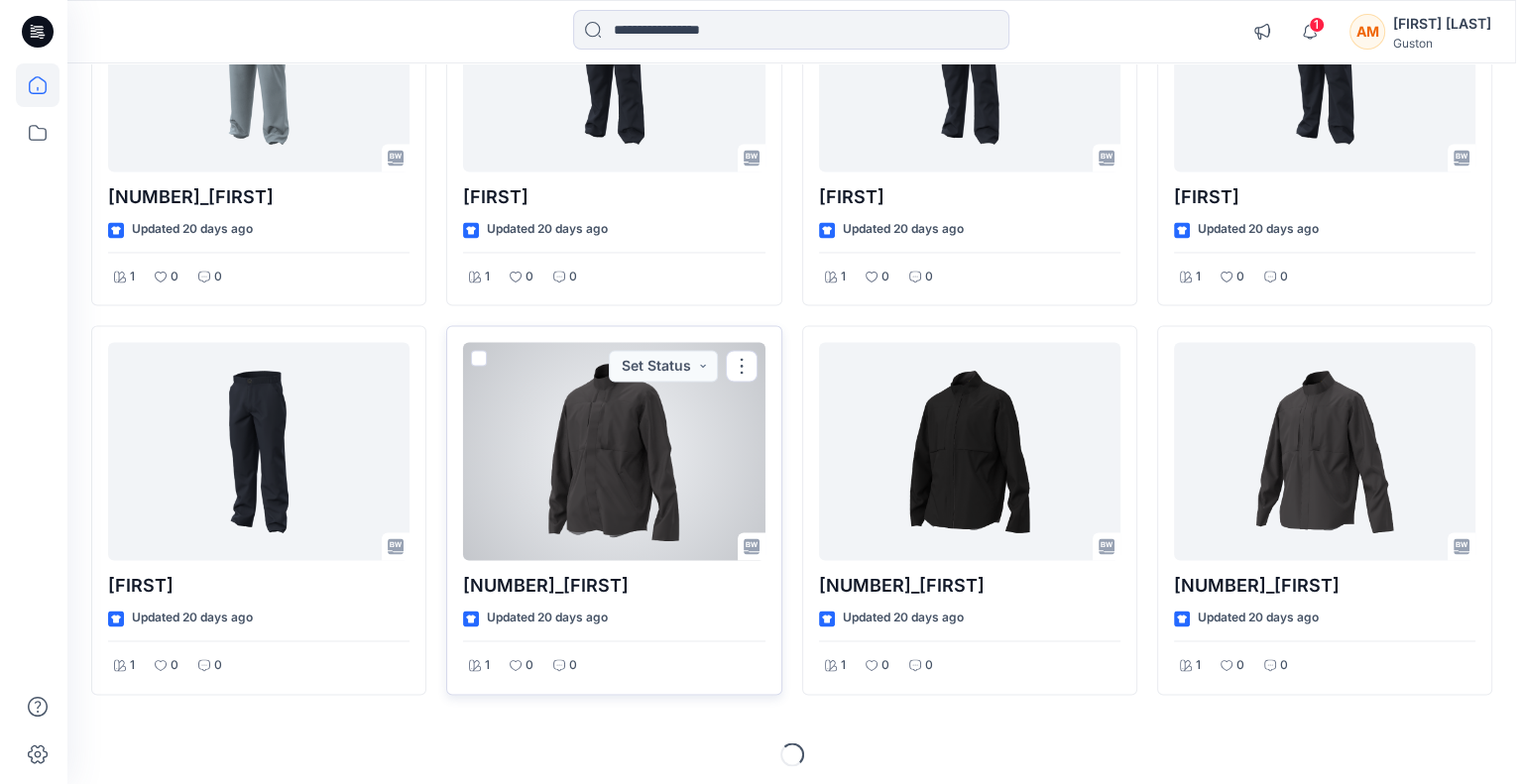 scroll, scrollTop: 0, scrollLeft: 0, axis: both 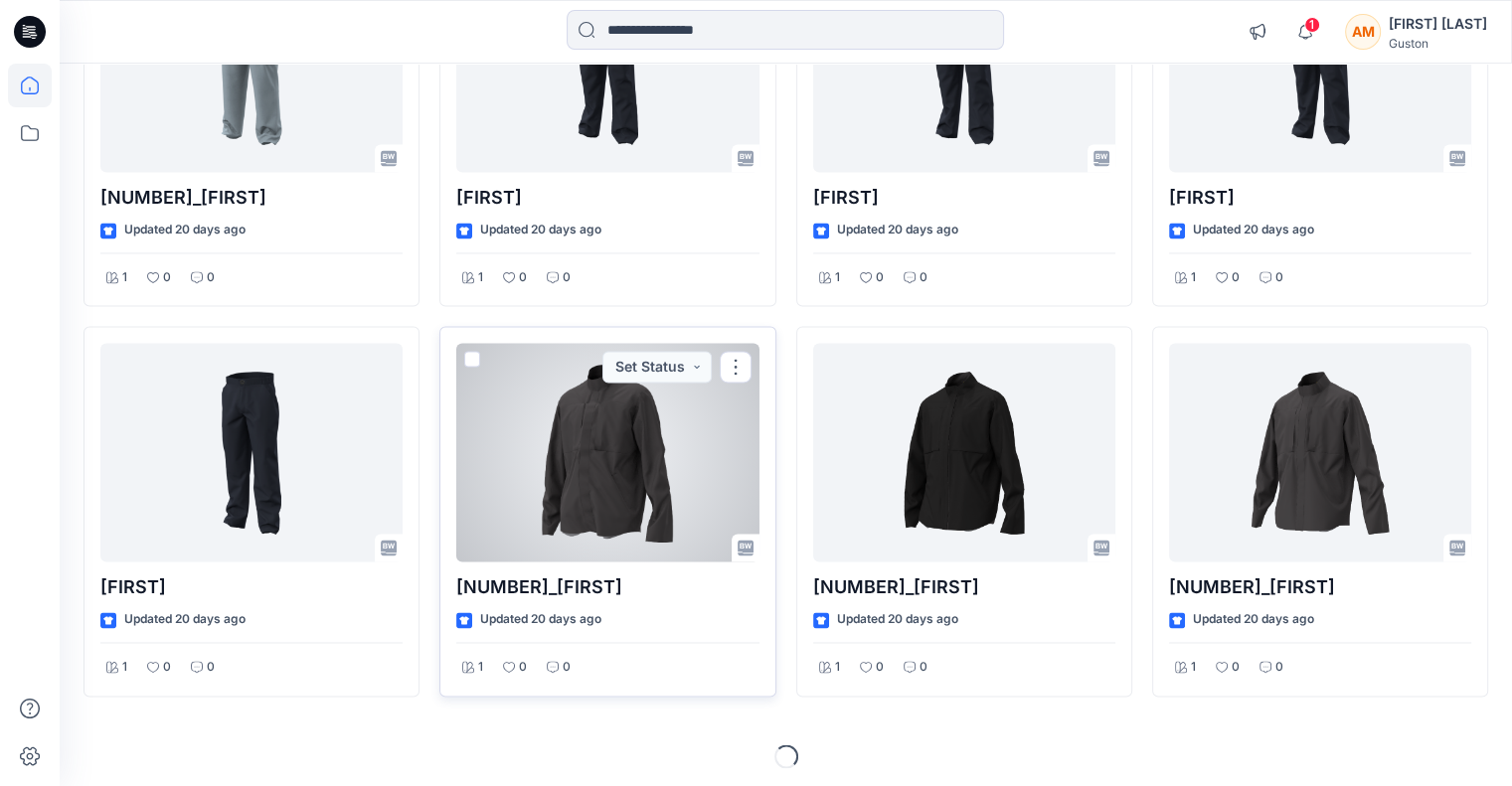 click at bounding box center (607, 452) 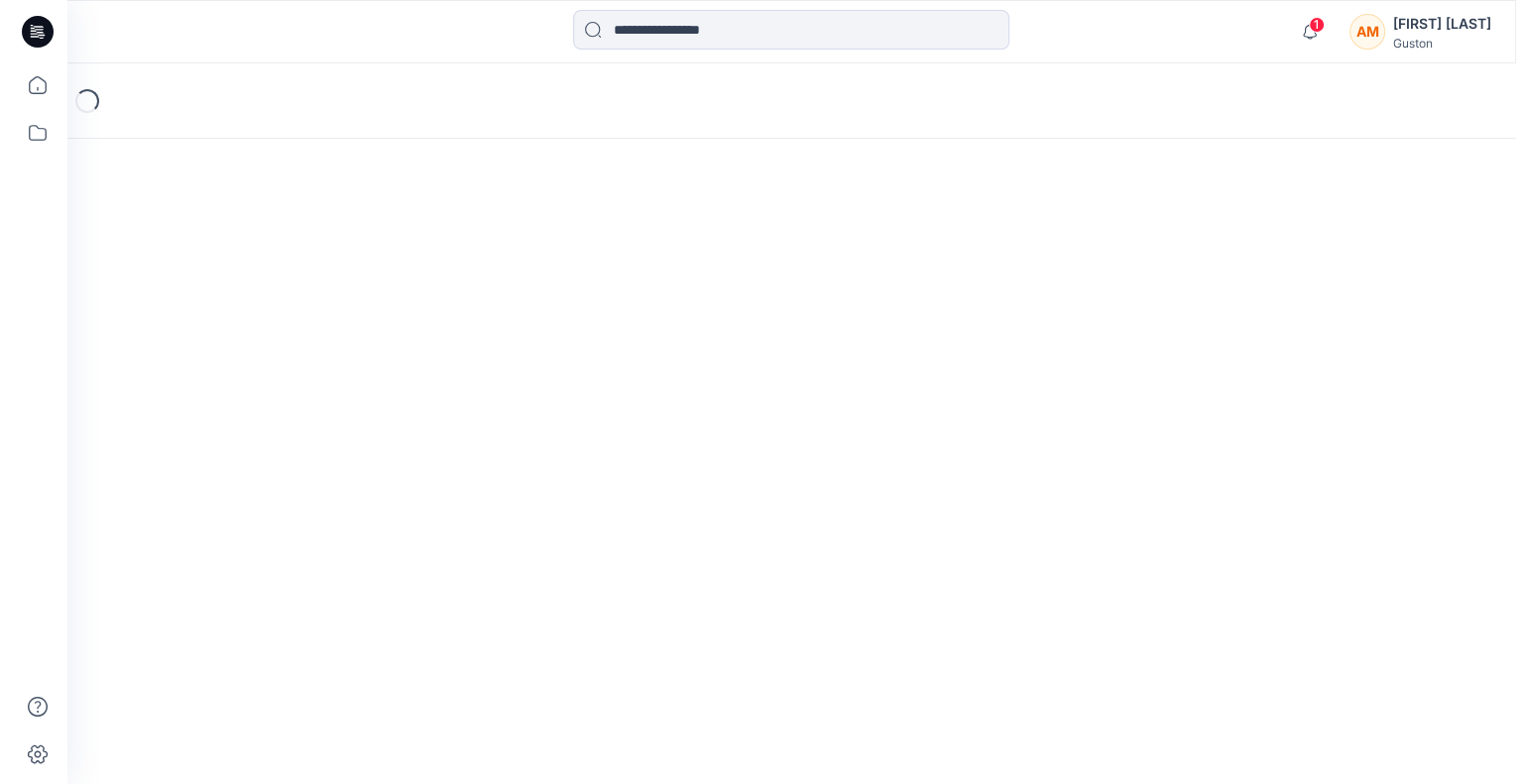 scroll, scrollTop: 0, scrollLeft: 0, axis: both 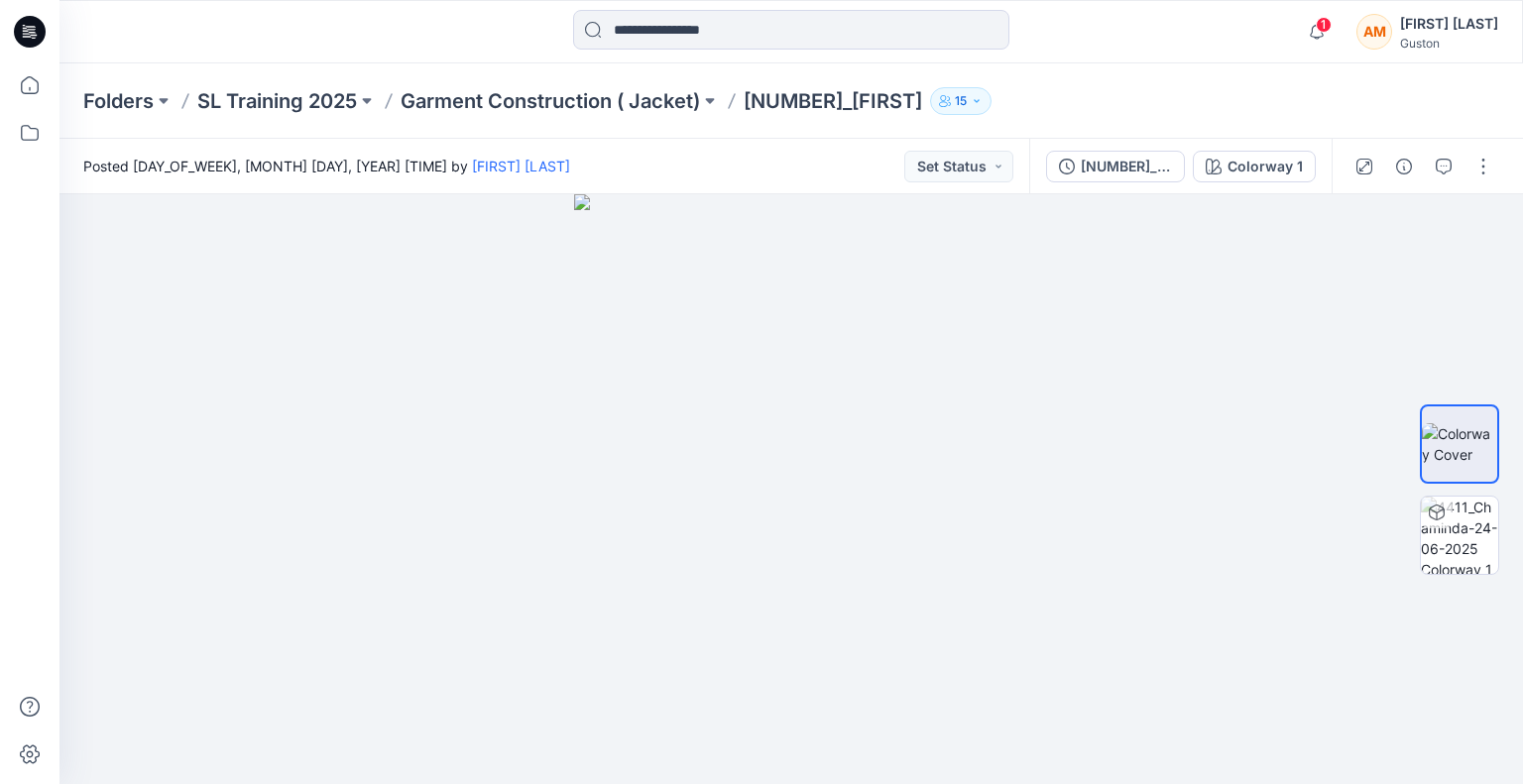 drag, startPoint x: 314, startPoint y: 7, endPoint x: 248, endPoint y: 39, distance: 73.34848 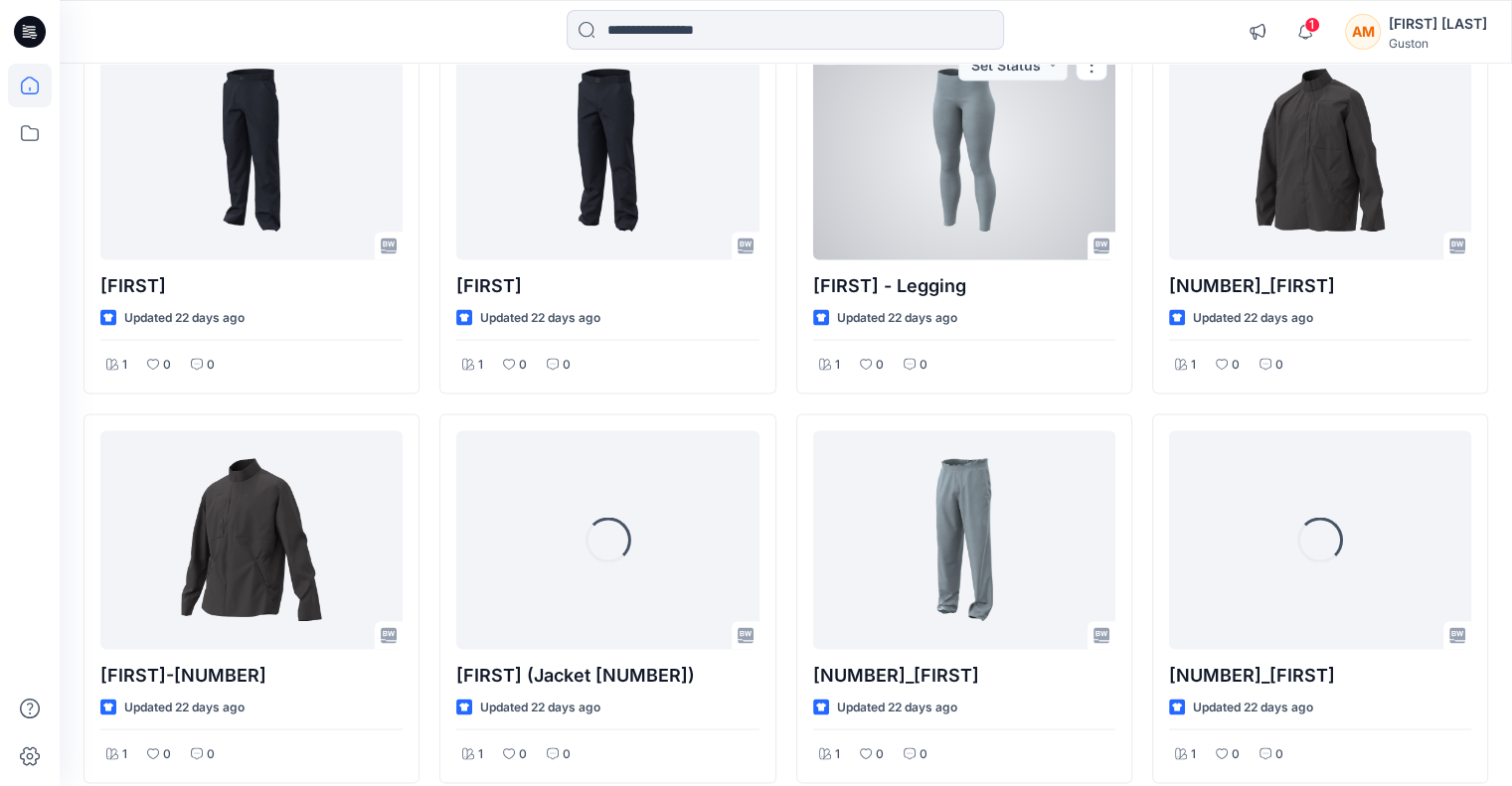 scroll, scrollTop: 3864, scrollLeft: 0, axis: vertical 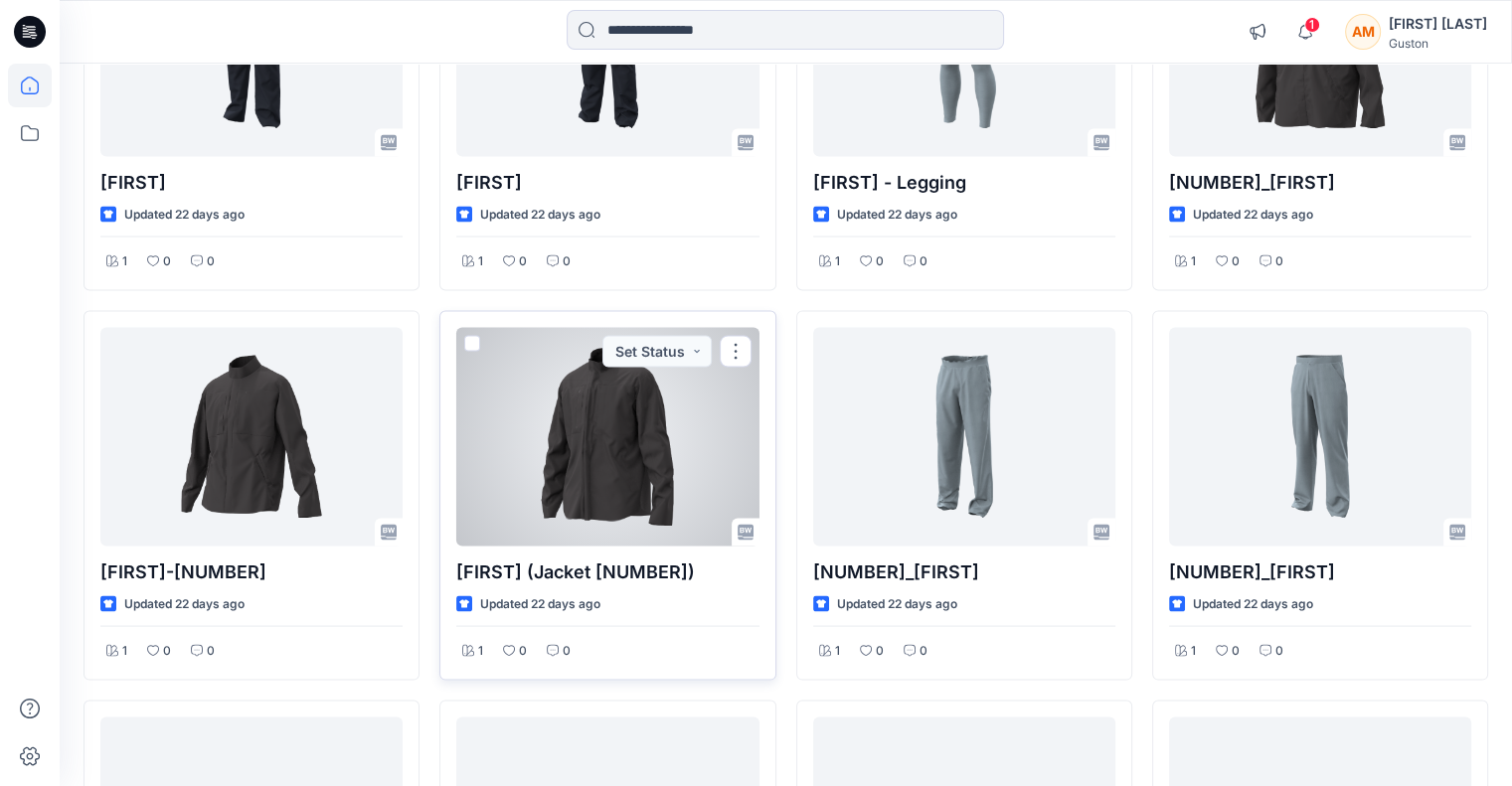 click at bounding box center (607, 437) 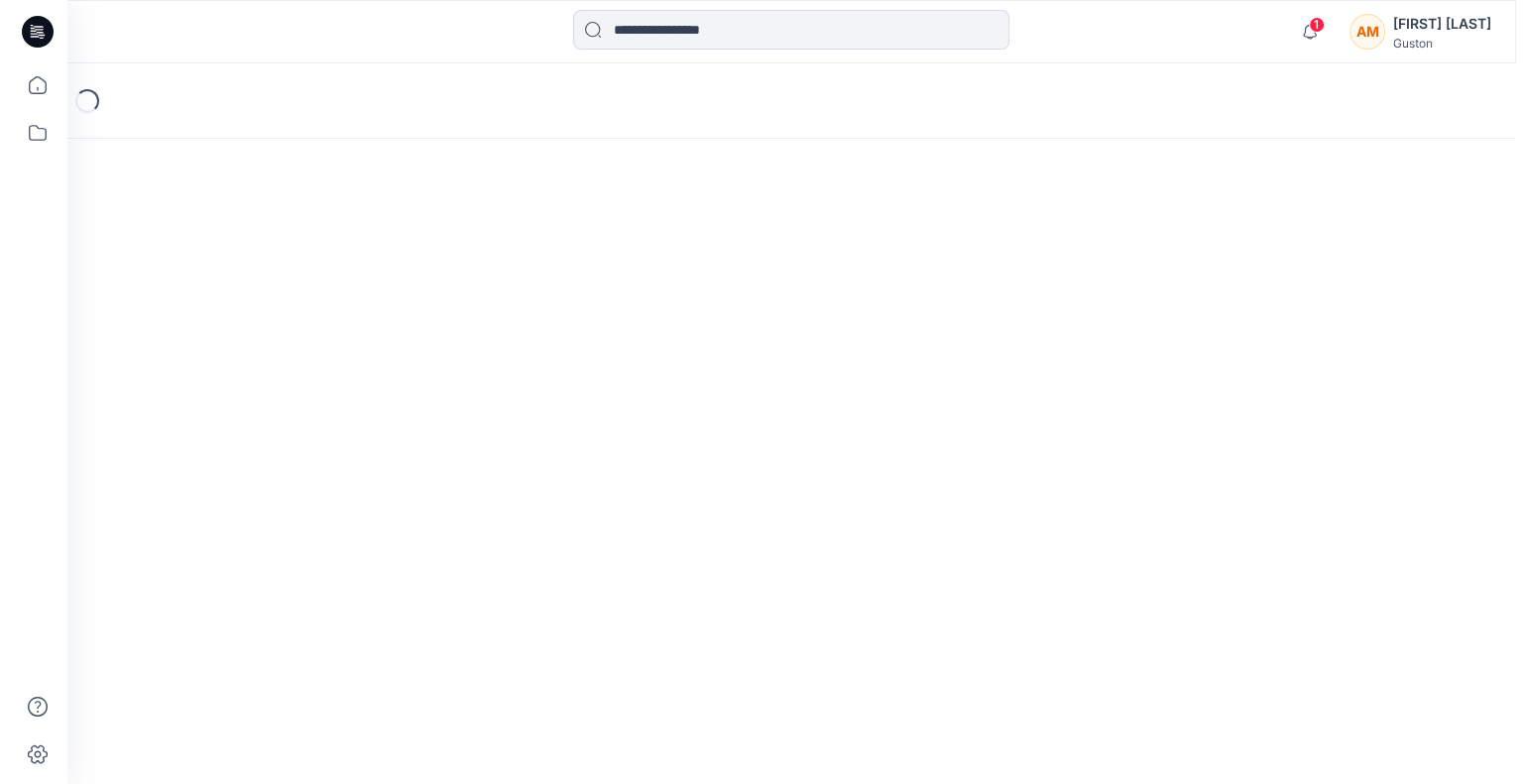 scroll, scrollTop: 0, scrollLeft: 0, axis: both 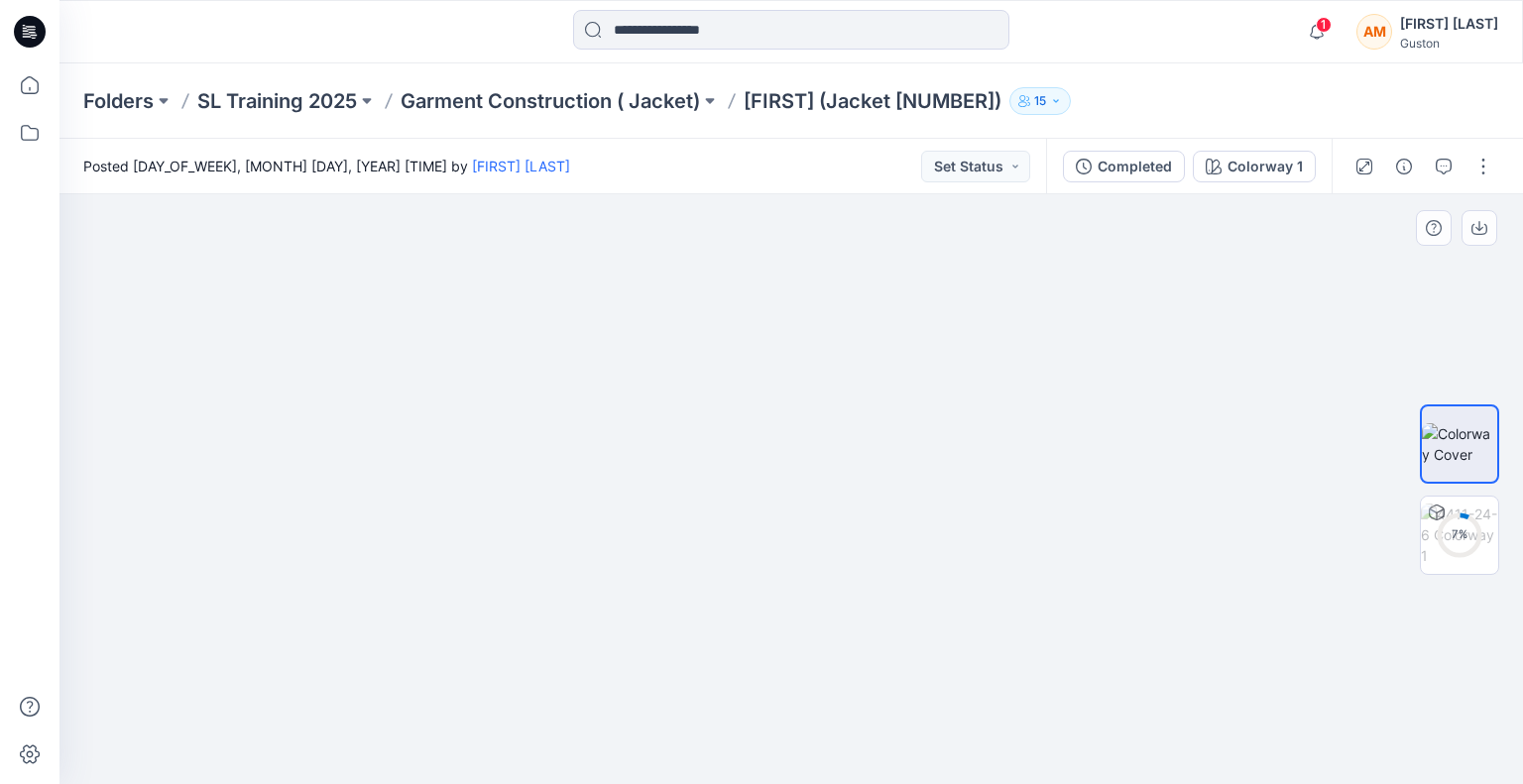drag, startPoint x: 759, startPoint y: 372, endPoint x: 805, endPoint y: 230, distance: 149.26487 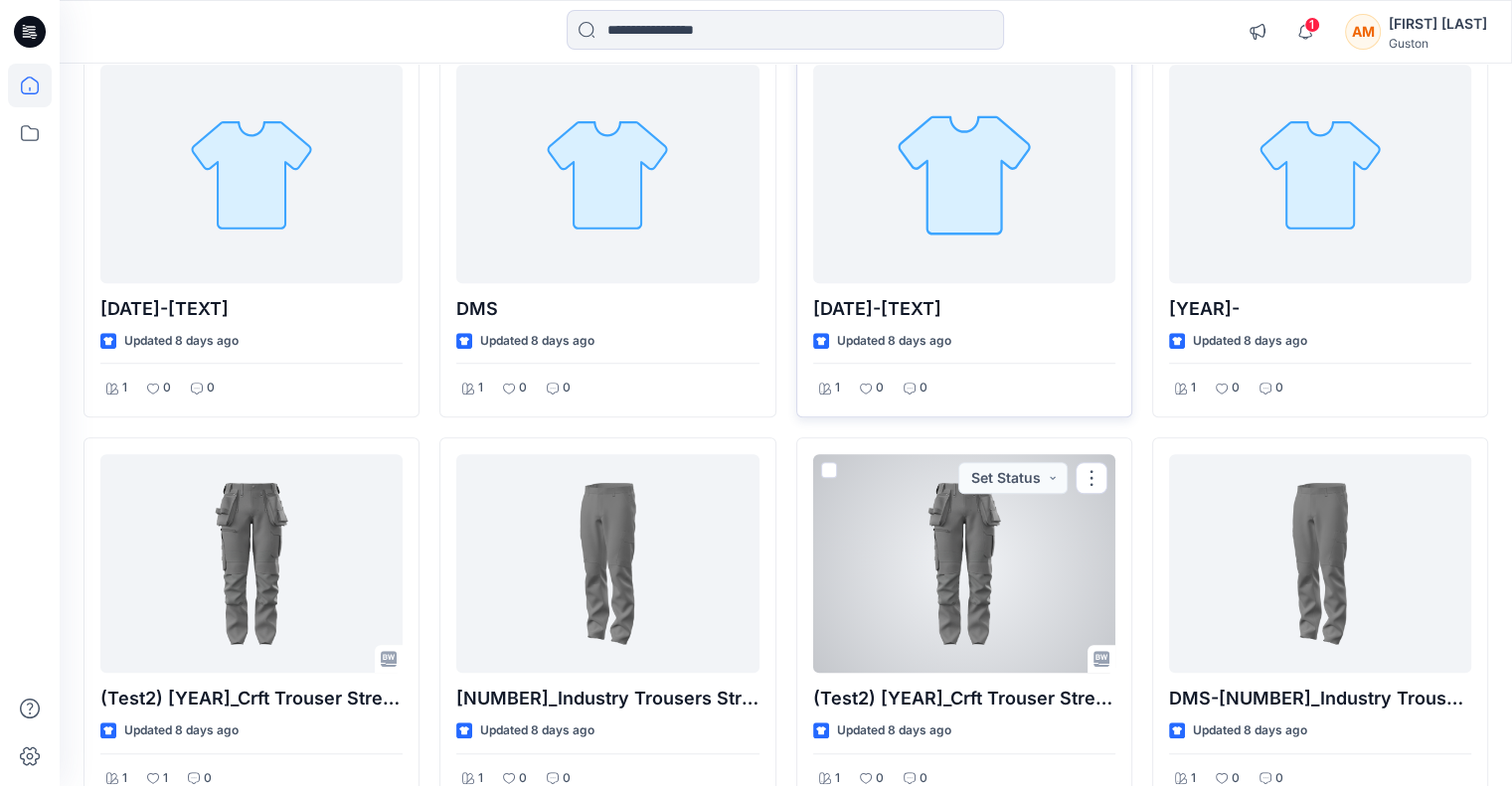 scroll, scrollTop: 1156, scrollLeft: 0, axis: vertical 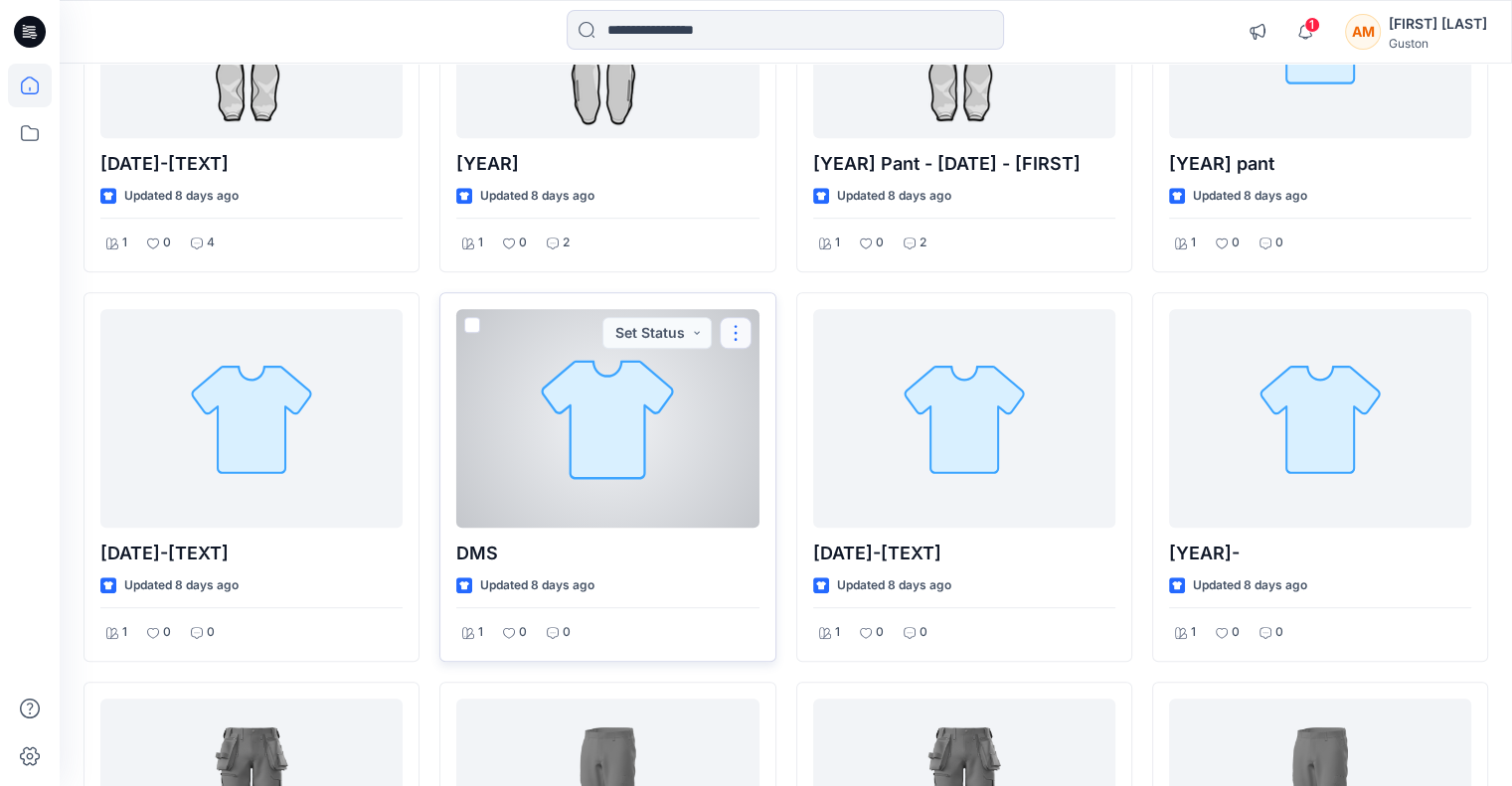 click at bounding box center [736, 333] 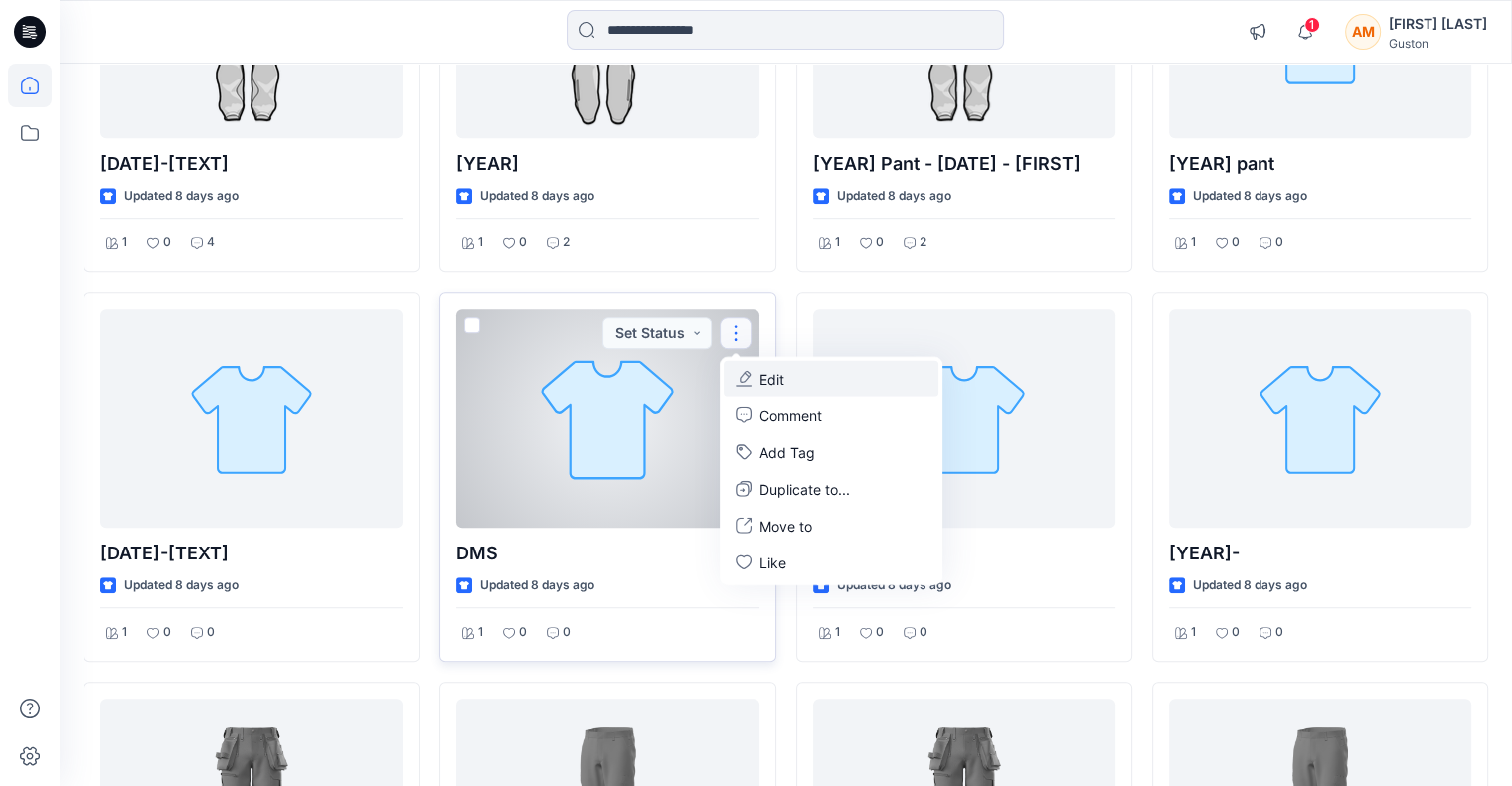 click on "Edit" at bounding box center [771, 378] 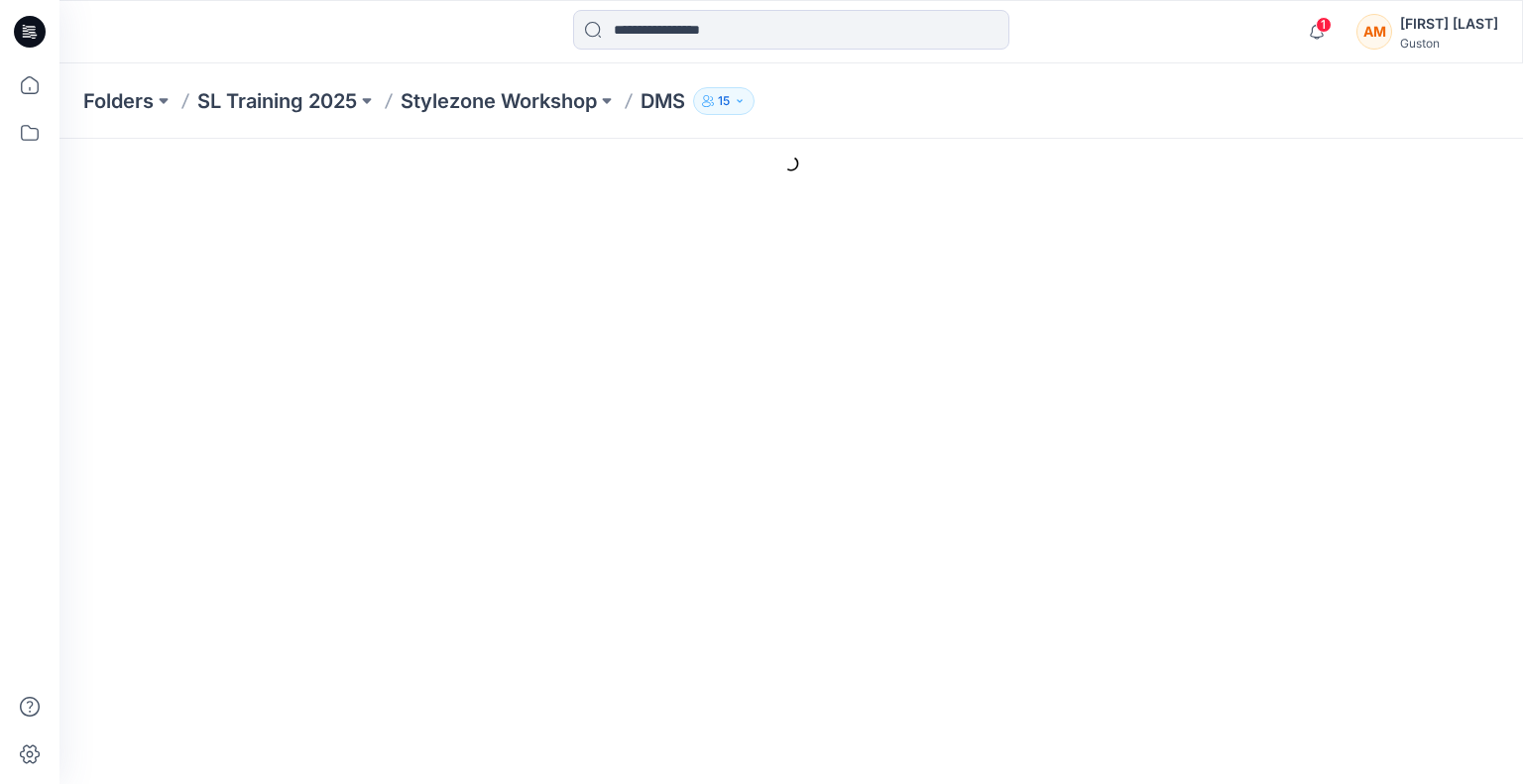scroll, scrollTop: 0, scrollLeft: 0, axis: both 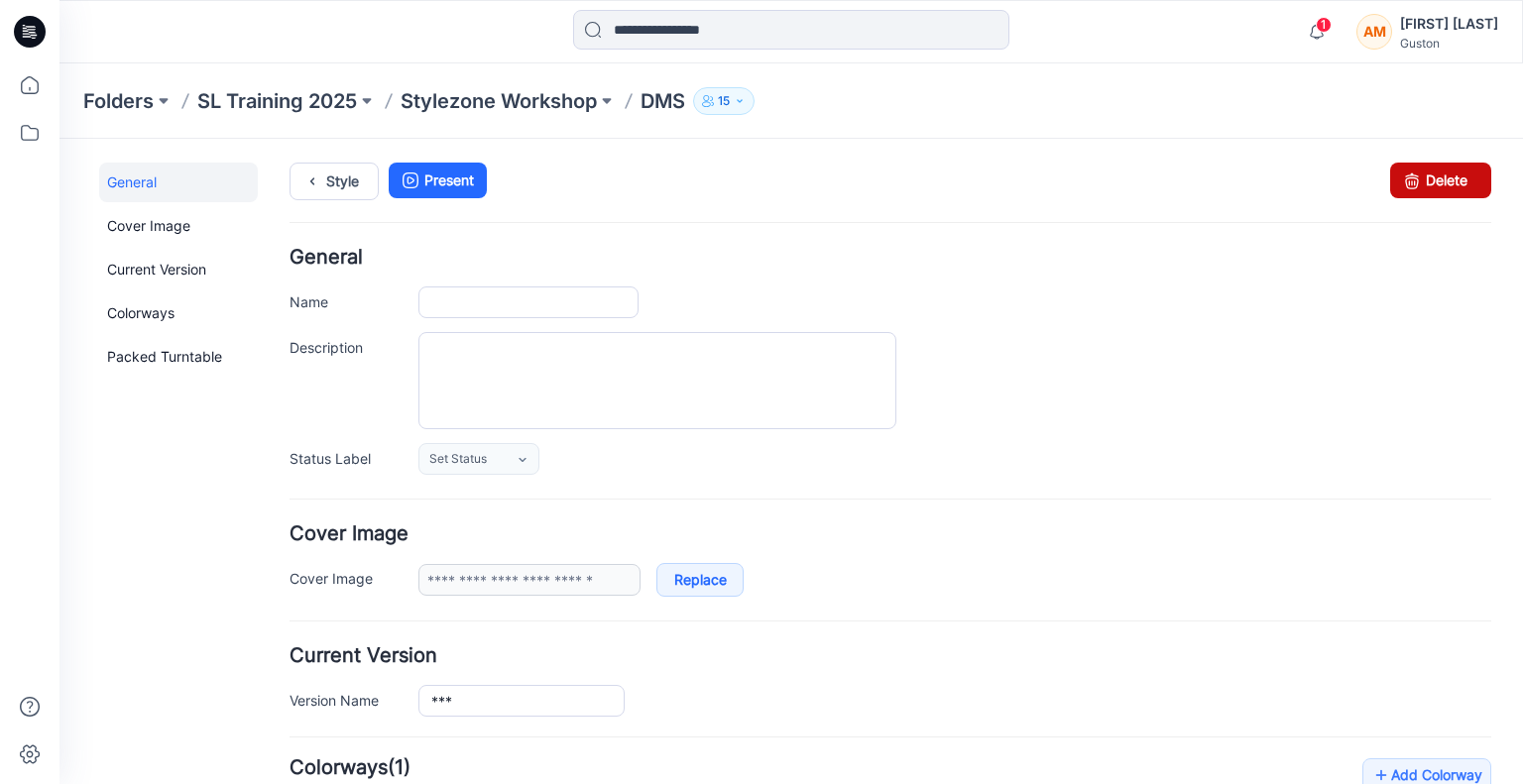 type on "***" 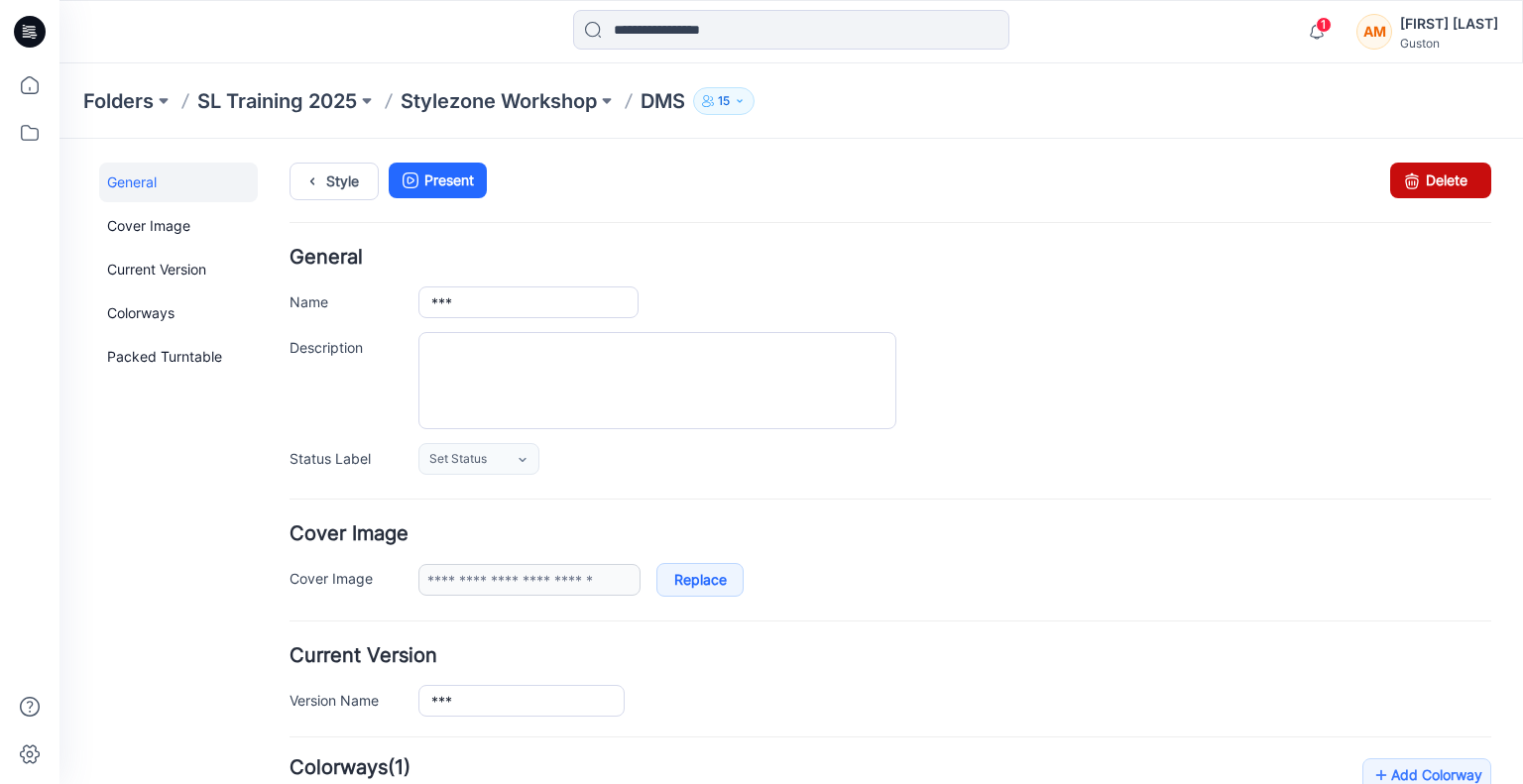 click on "Delete" at bounding box center [1441, 180] 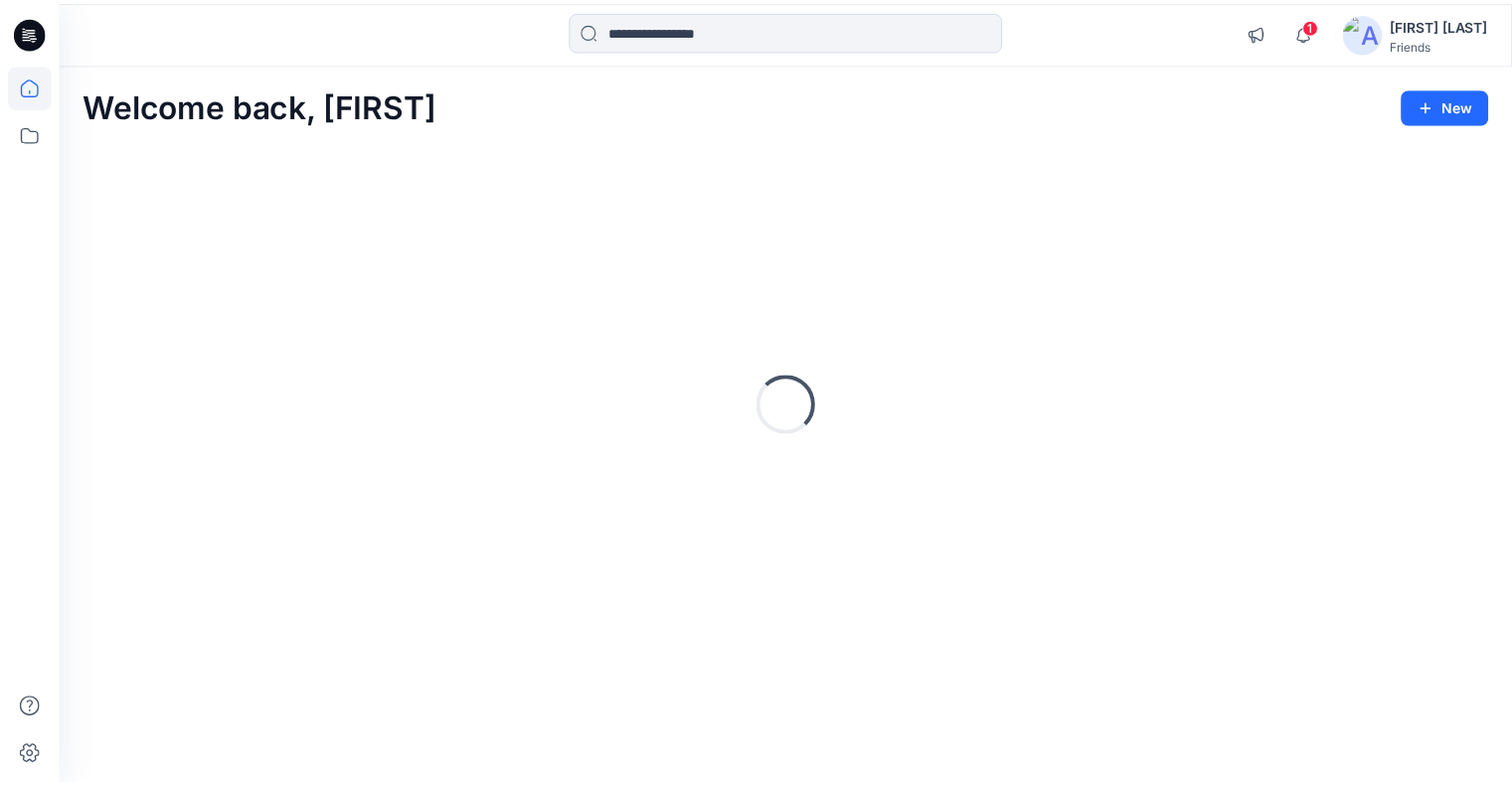 scroll, scrollTop: 0, scrollLeft: 0, axis: both 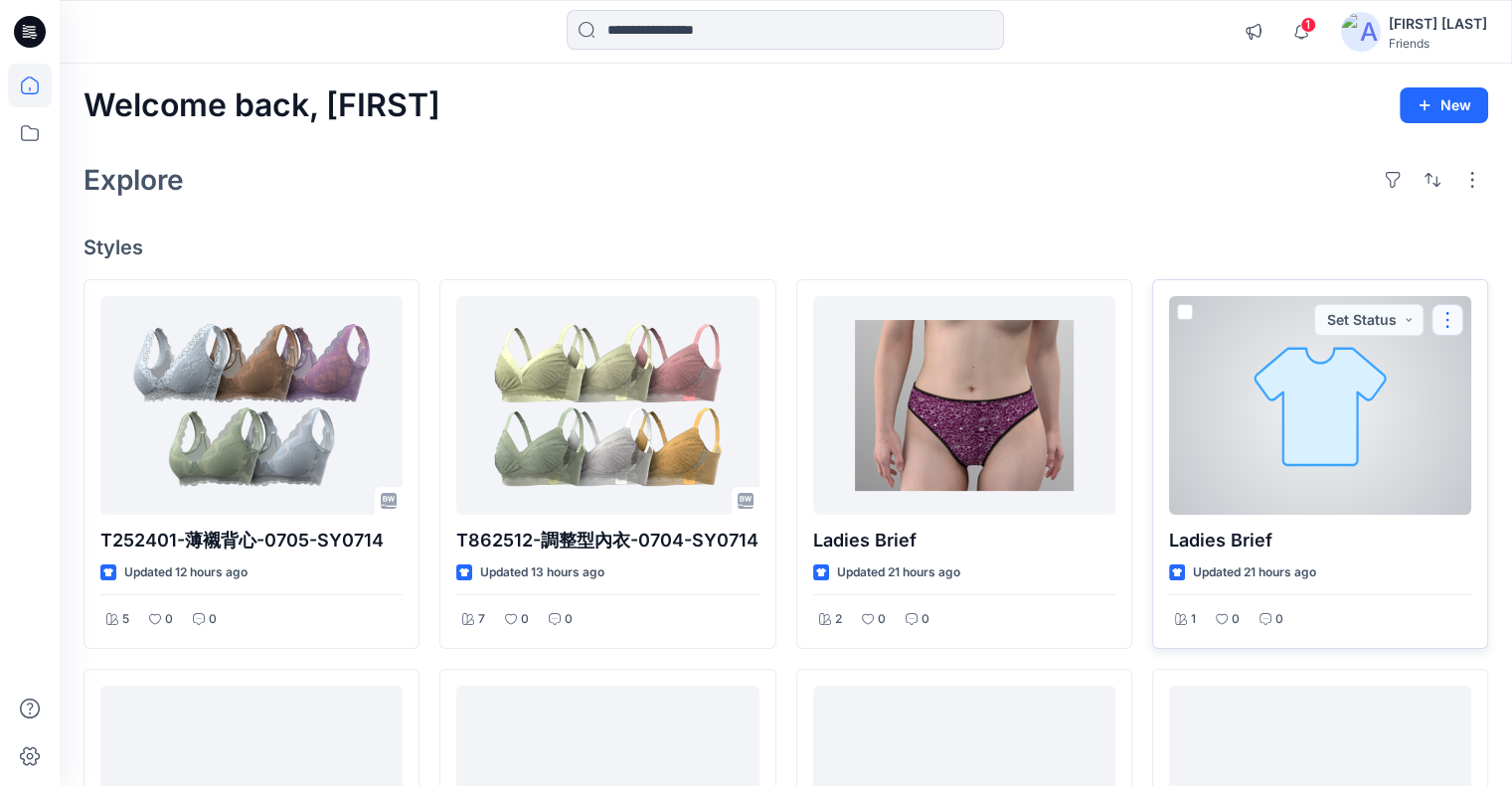 click at bounding box center (1447, 320) 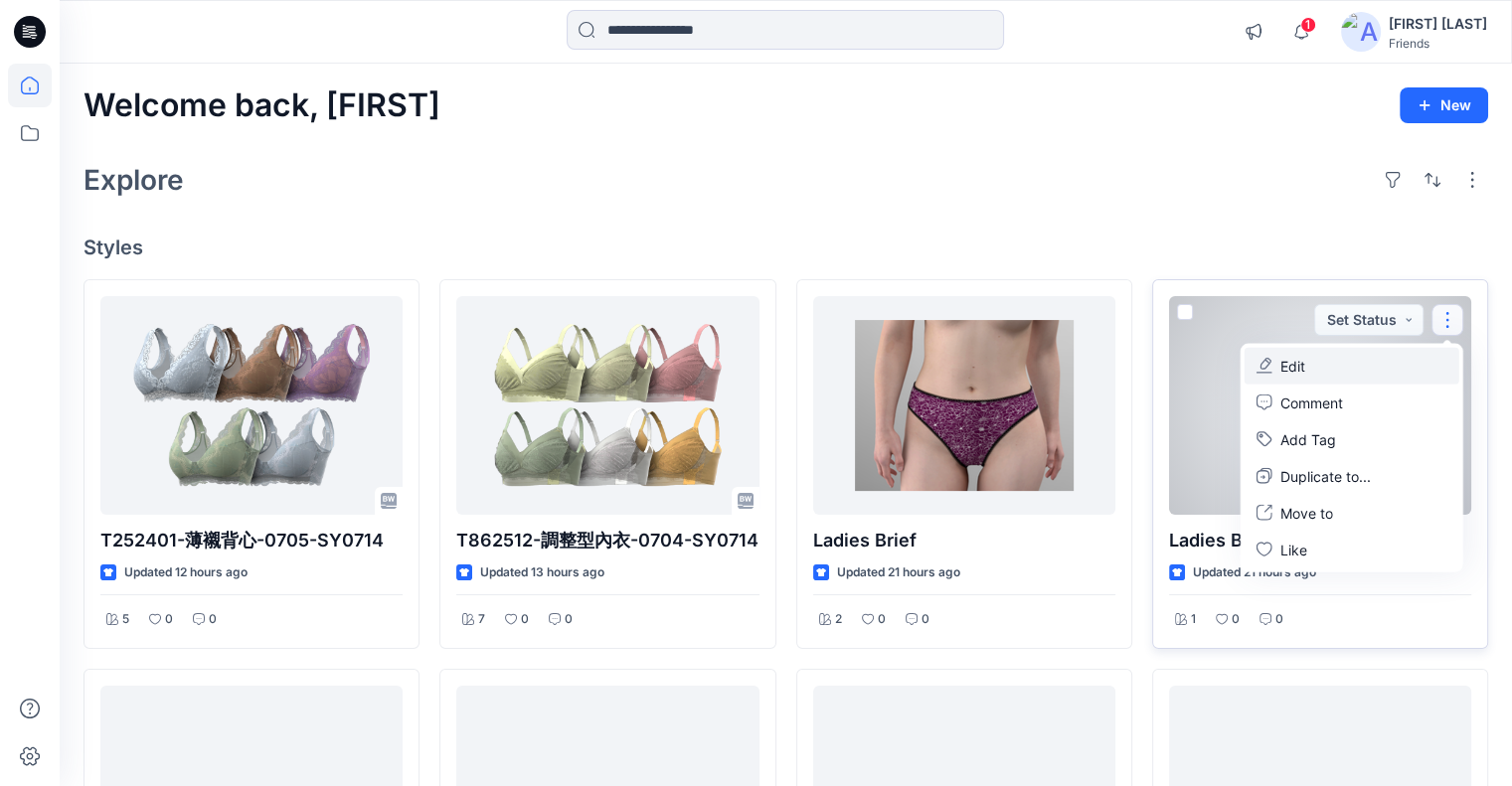 click on "Edit" at bounding box center [1352, 365] 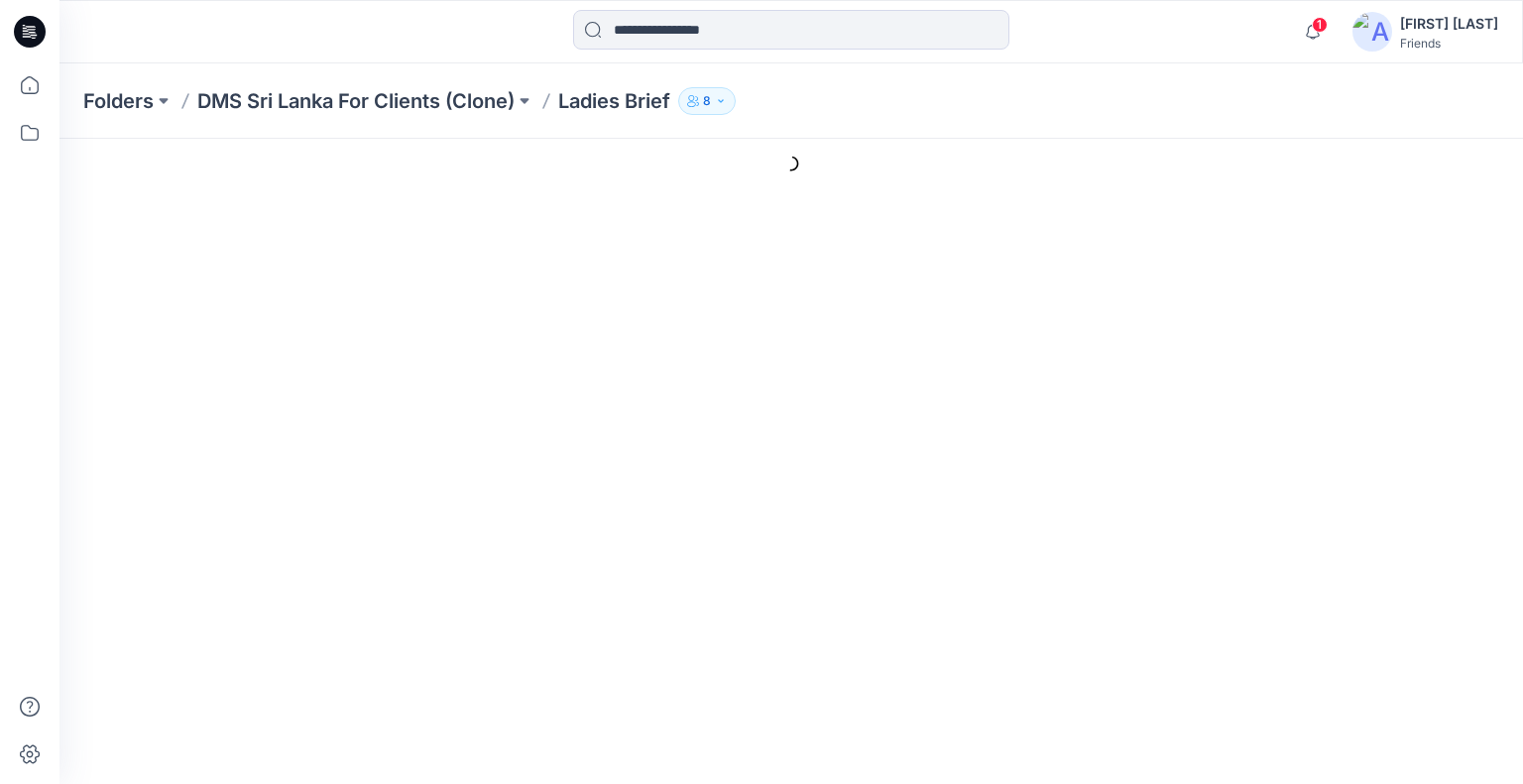 scroll, scrollTop: 0, scrollLeft: 0, axis: both 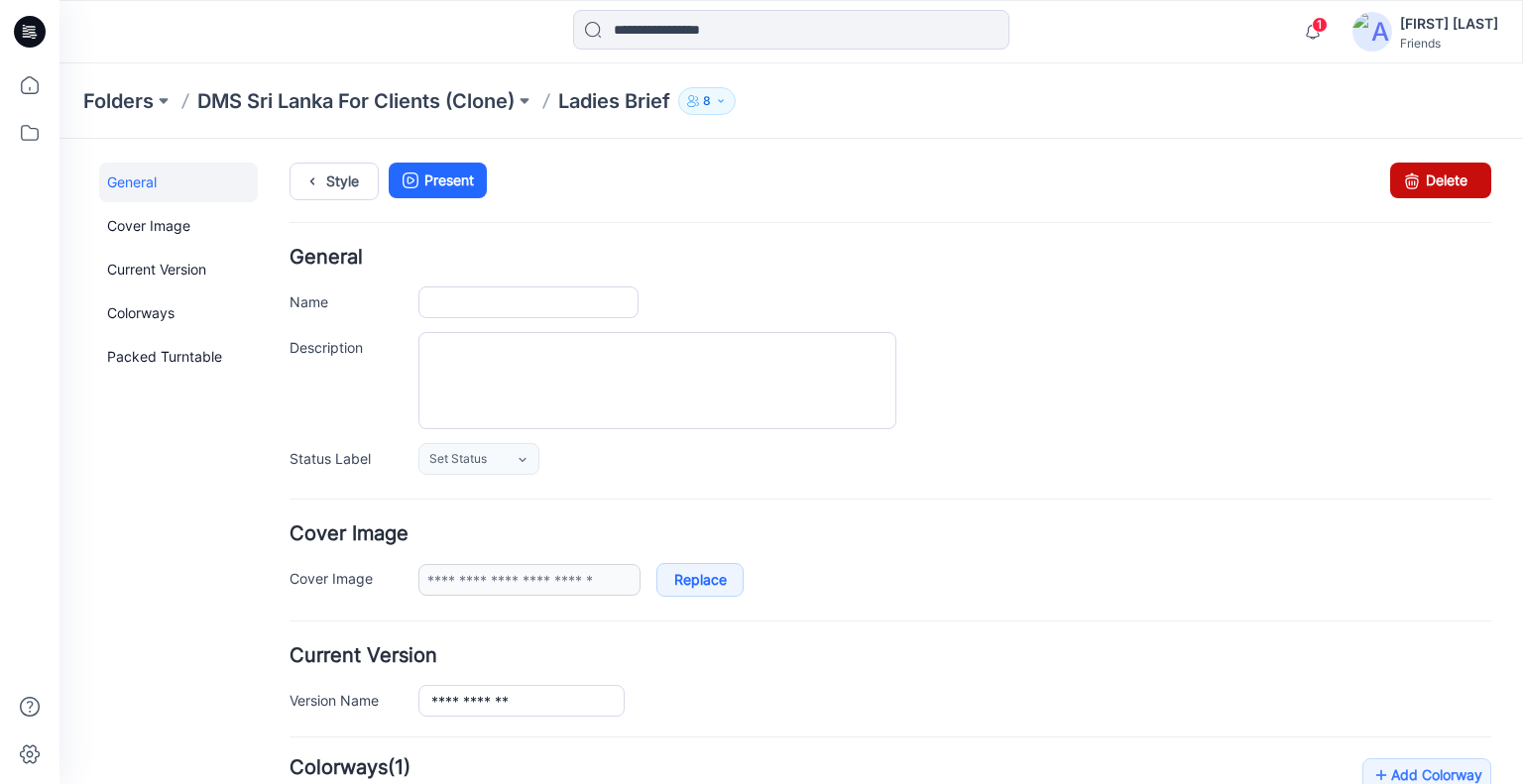 click on "Delete" at bounding box center (1441, 180) 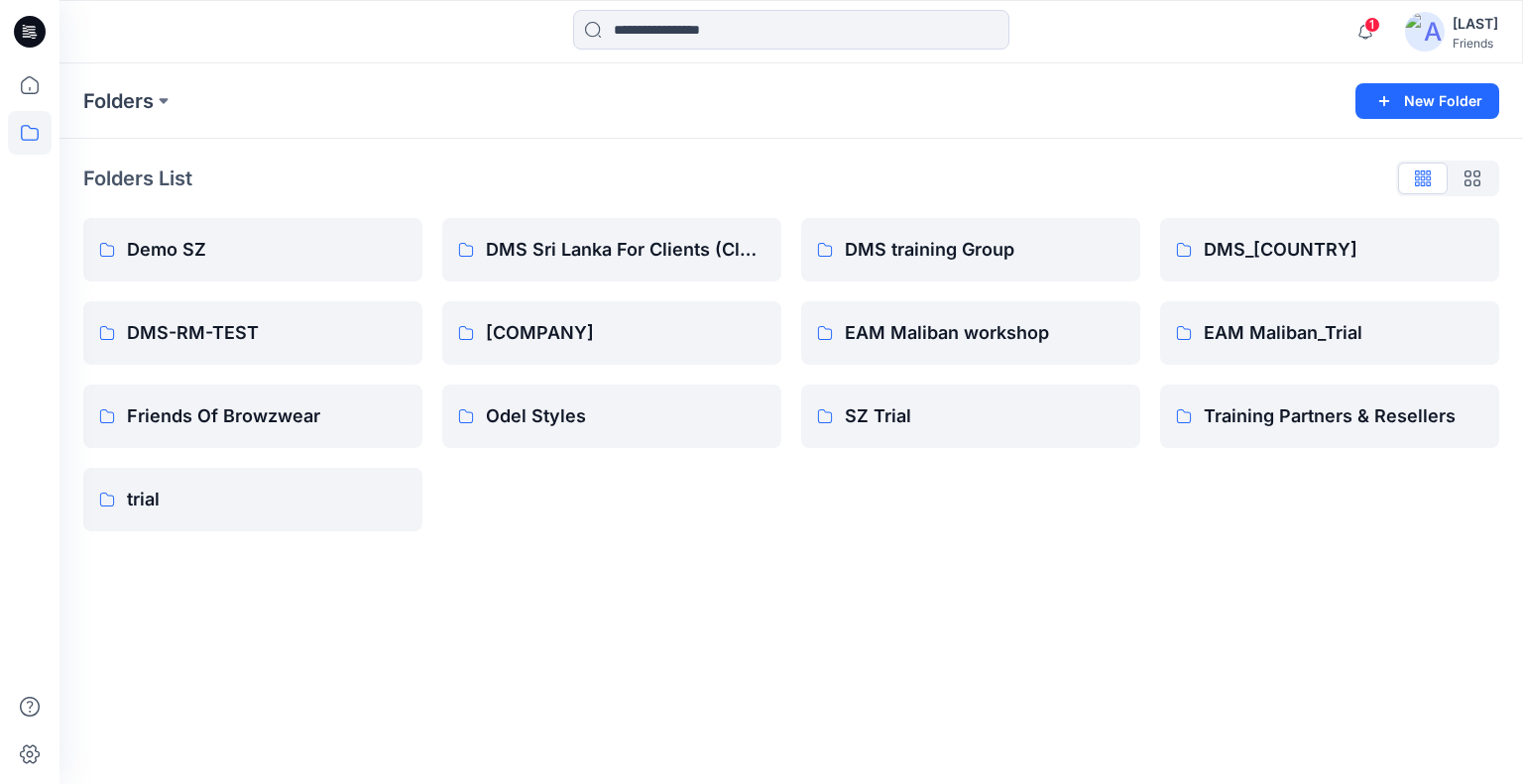scroll, scrollTop: 0, scrollLeft: 0, axis: both 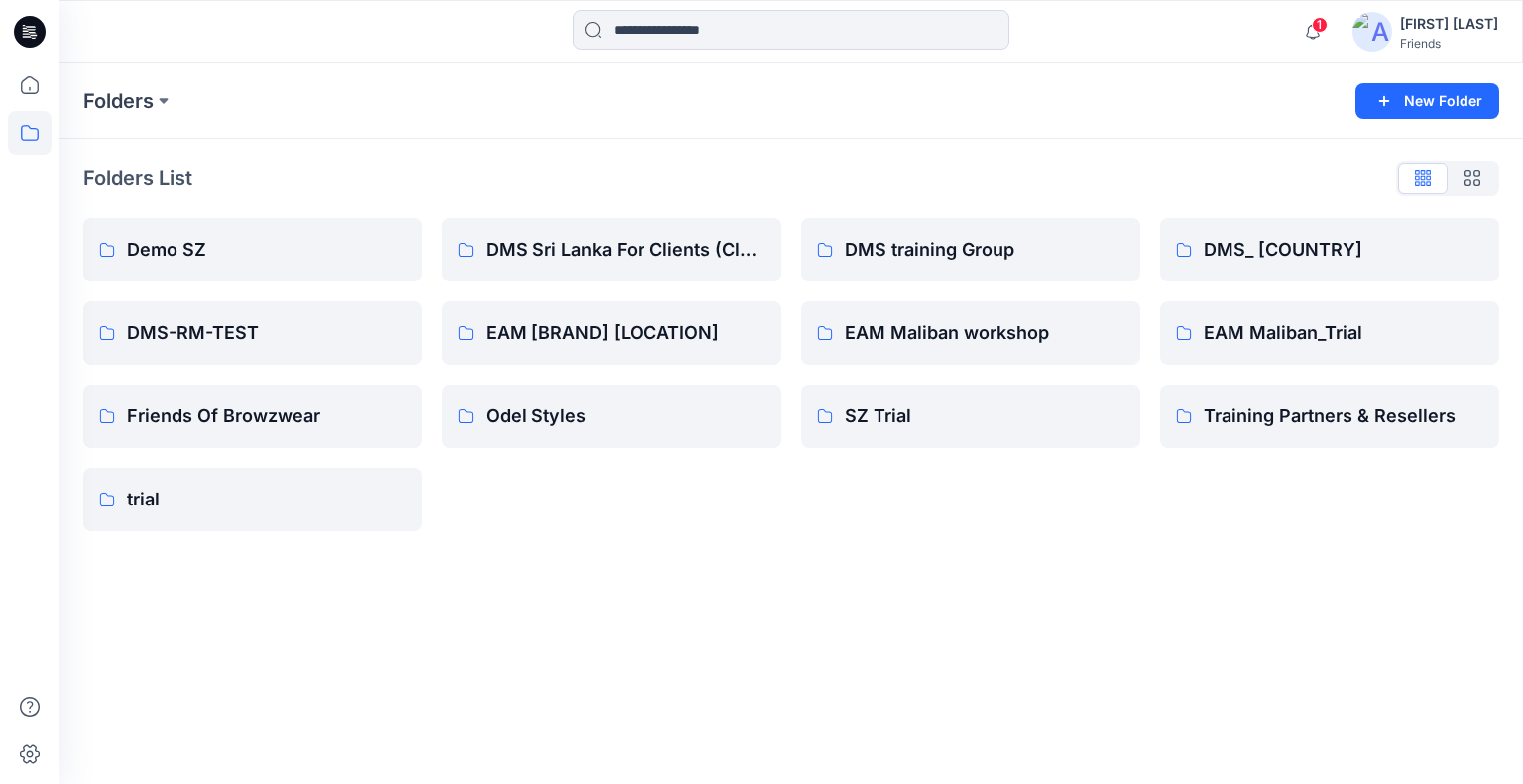 click 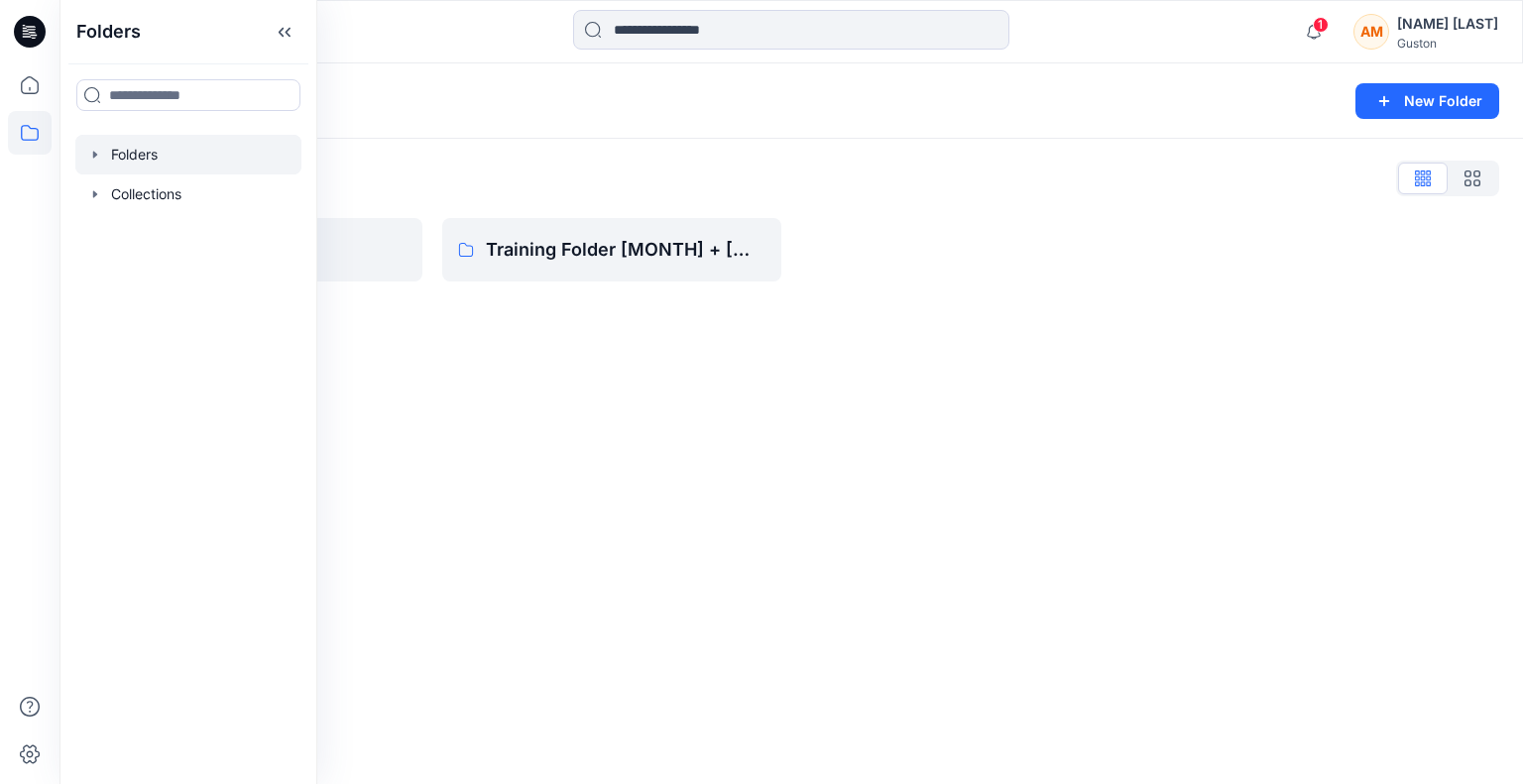 scroll, scrollTop: 0, scrollLeft: 0, axis: both 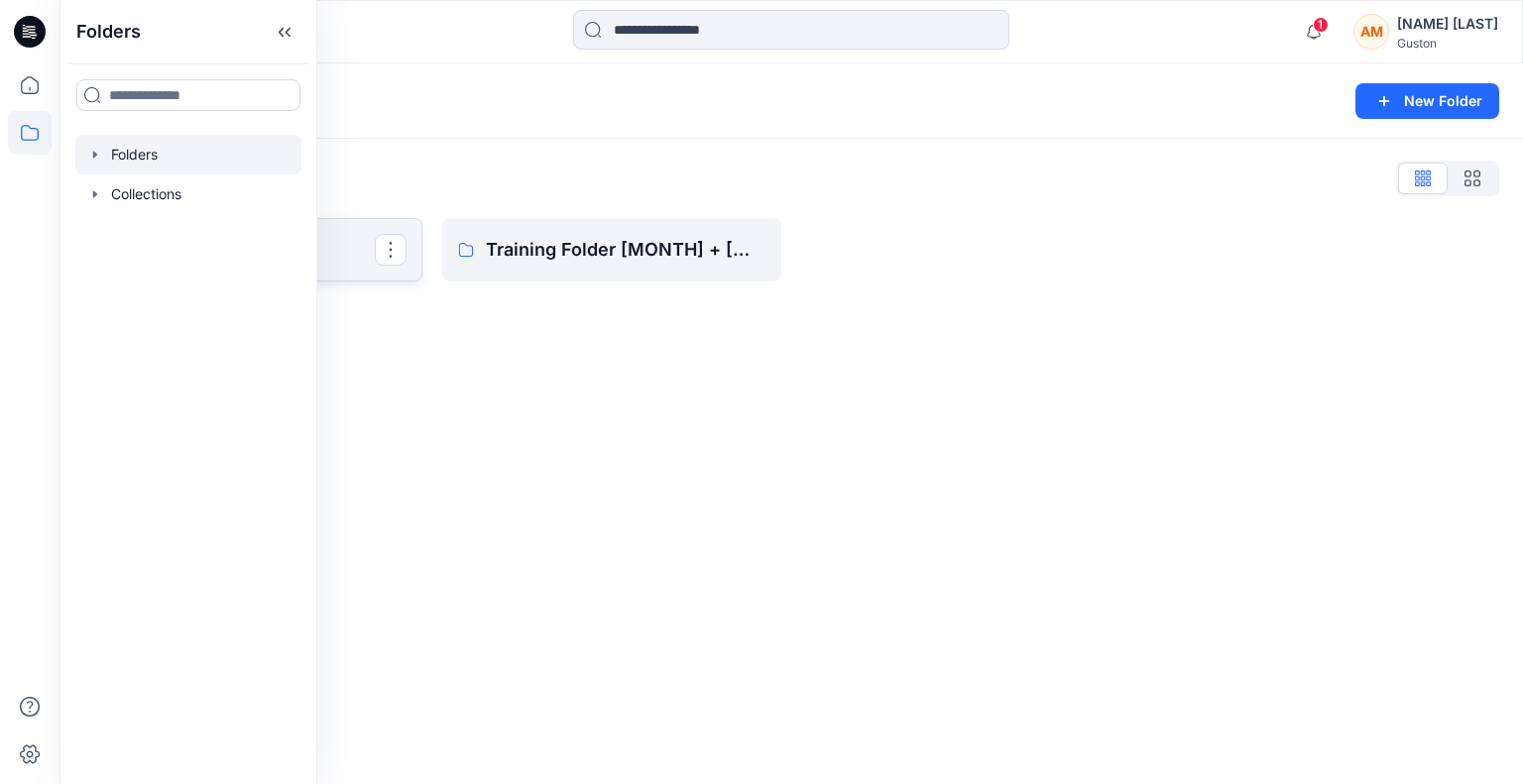 click on "SL Training 2025" at bounding box center (251, 250) 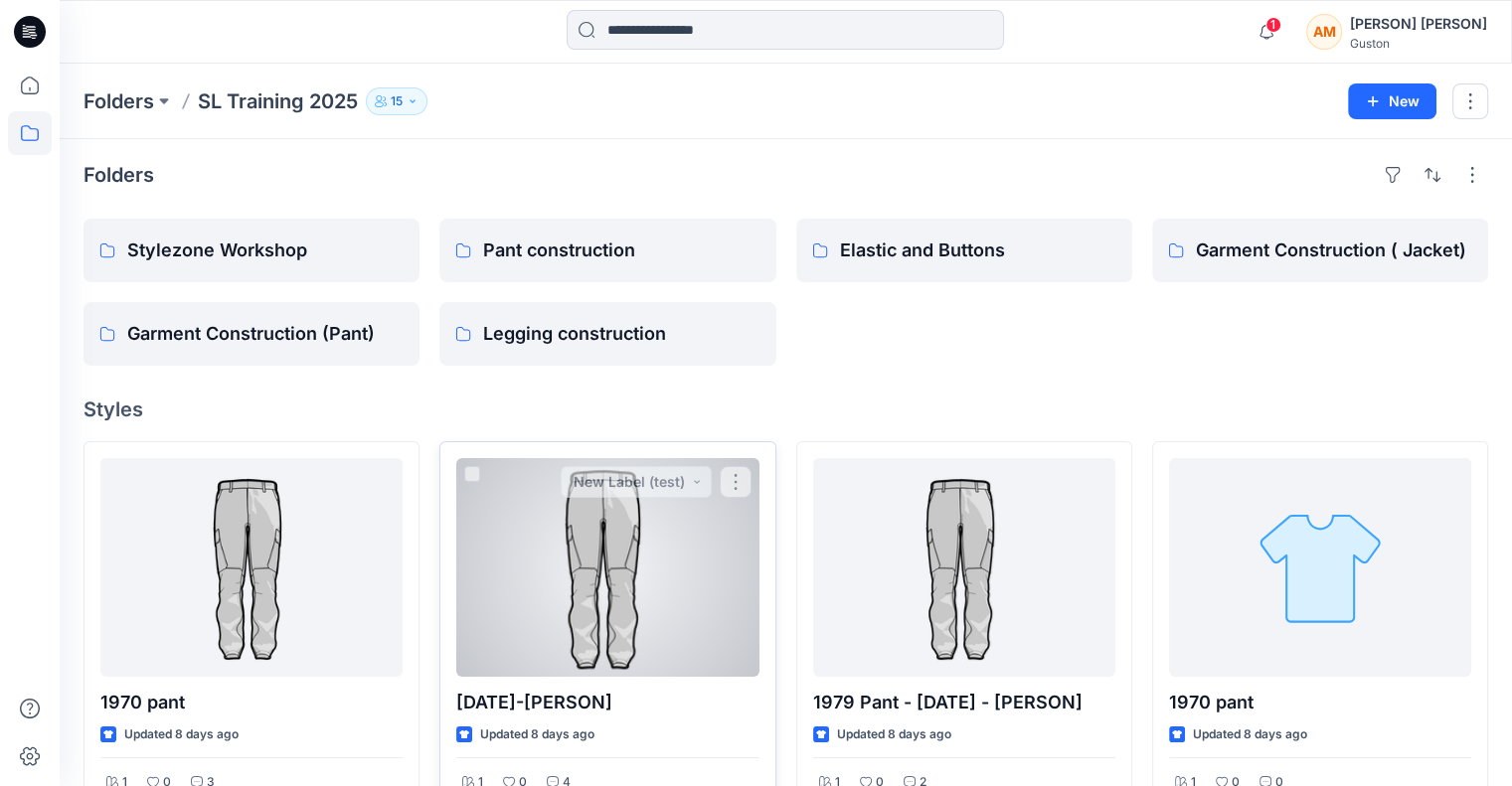 scroll, scrollTop: 0, scrollLeft: 0, axis: both 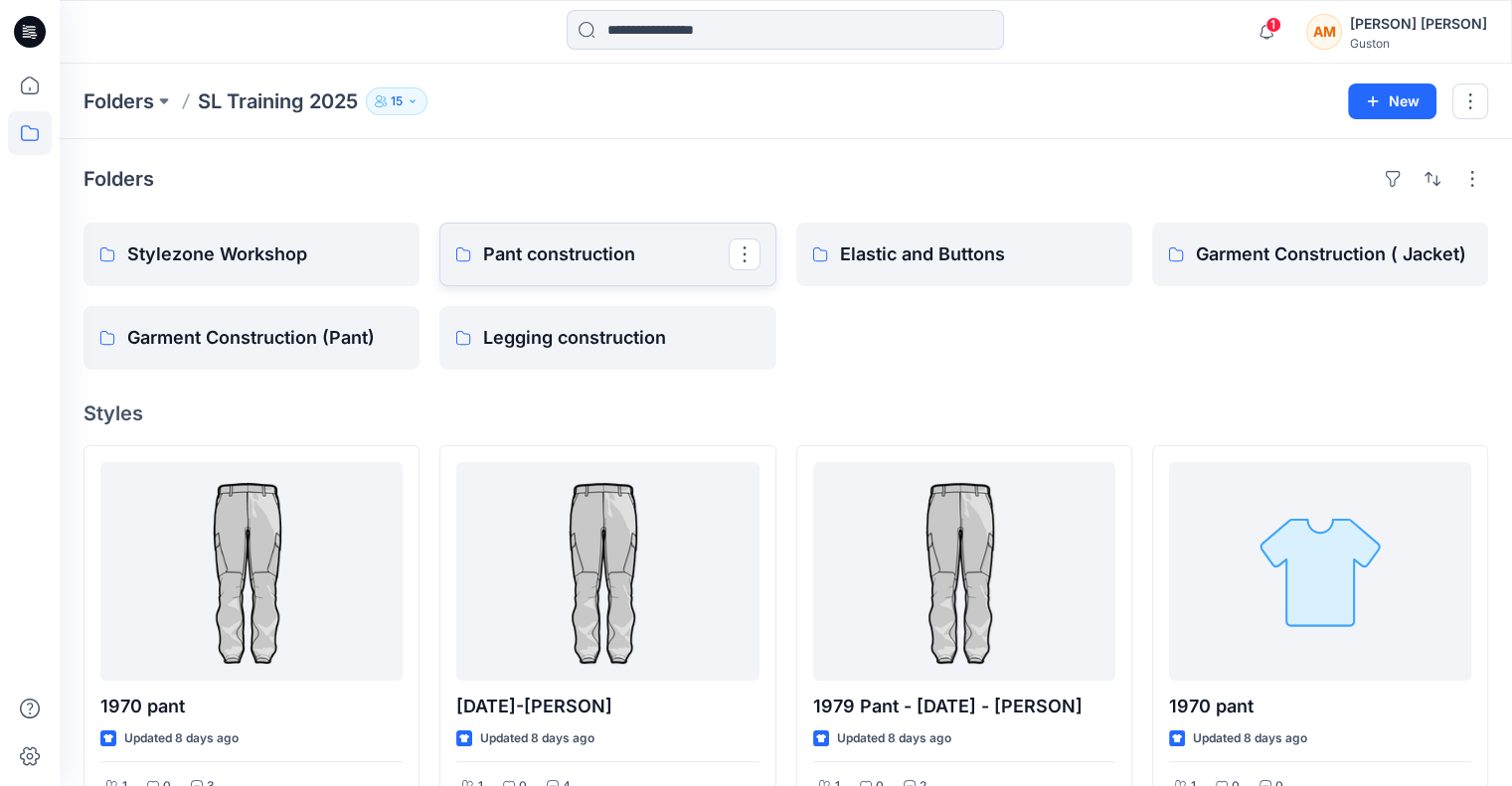 click on "Pant construction" at bounding box center (605, 254) 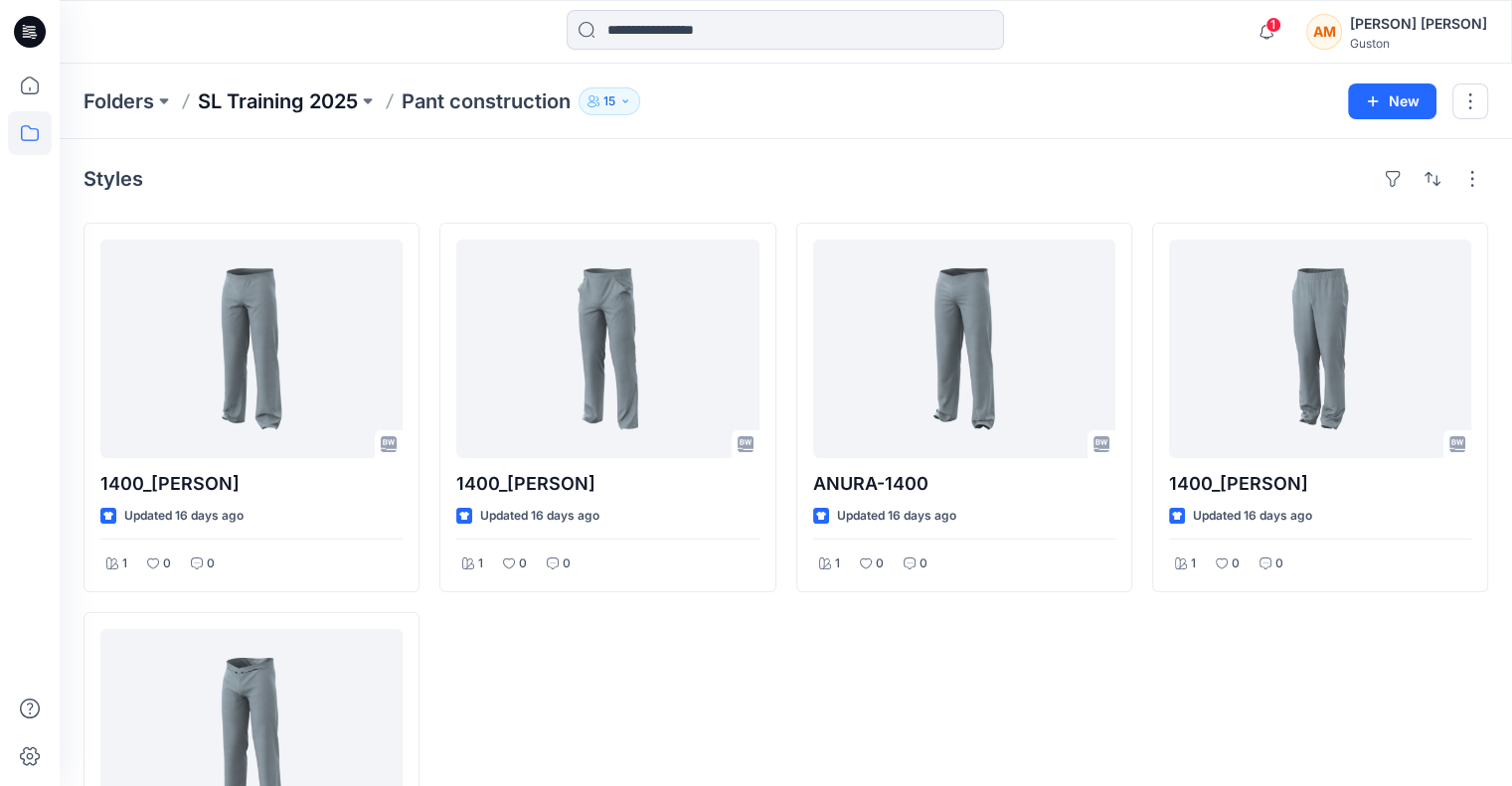 click on "SL Training 2025" at bounding box center (277, 101) 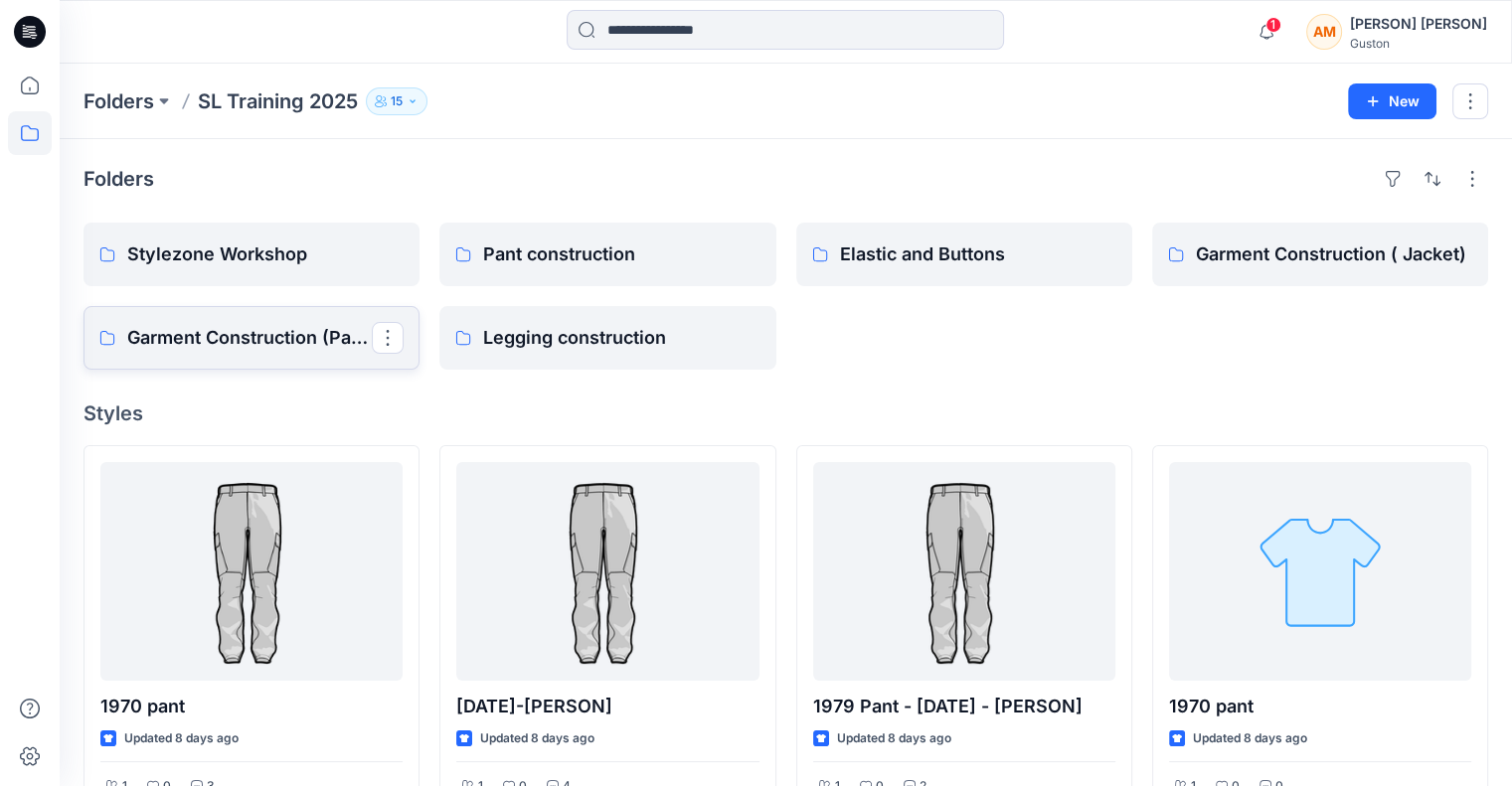 click on "Garment Construction (Pant)" at bounding box center (250, 338) 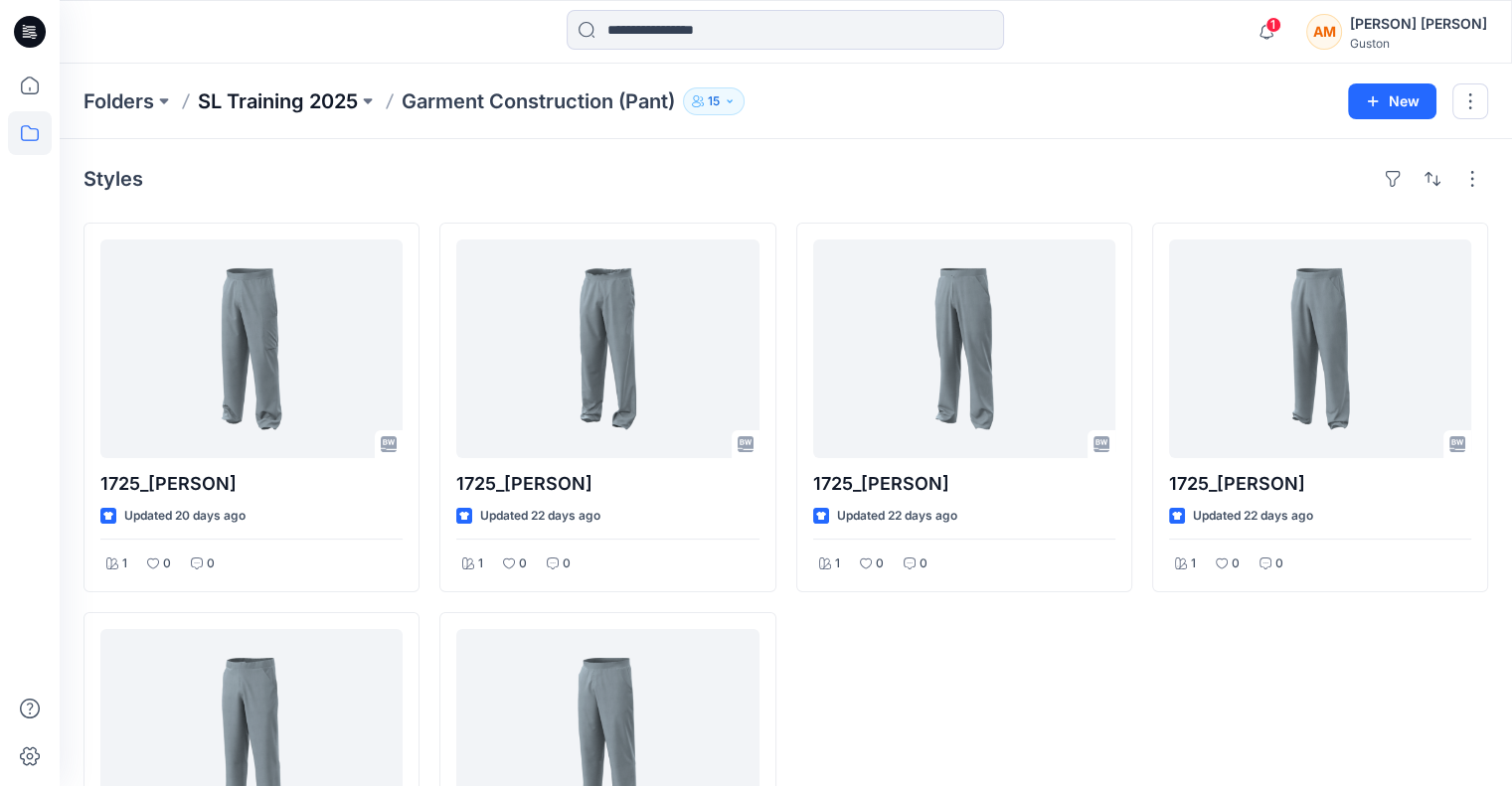 click on "SL Training 2025" at bounding box center [277, 101] 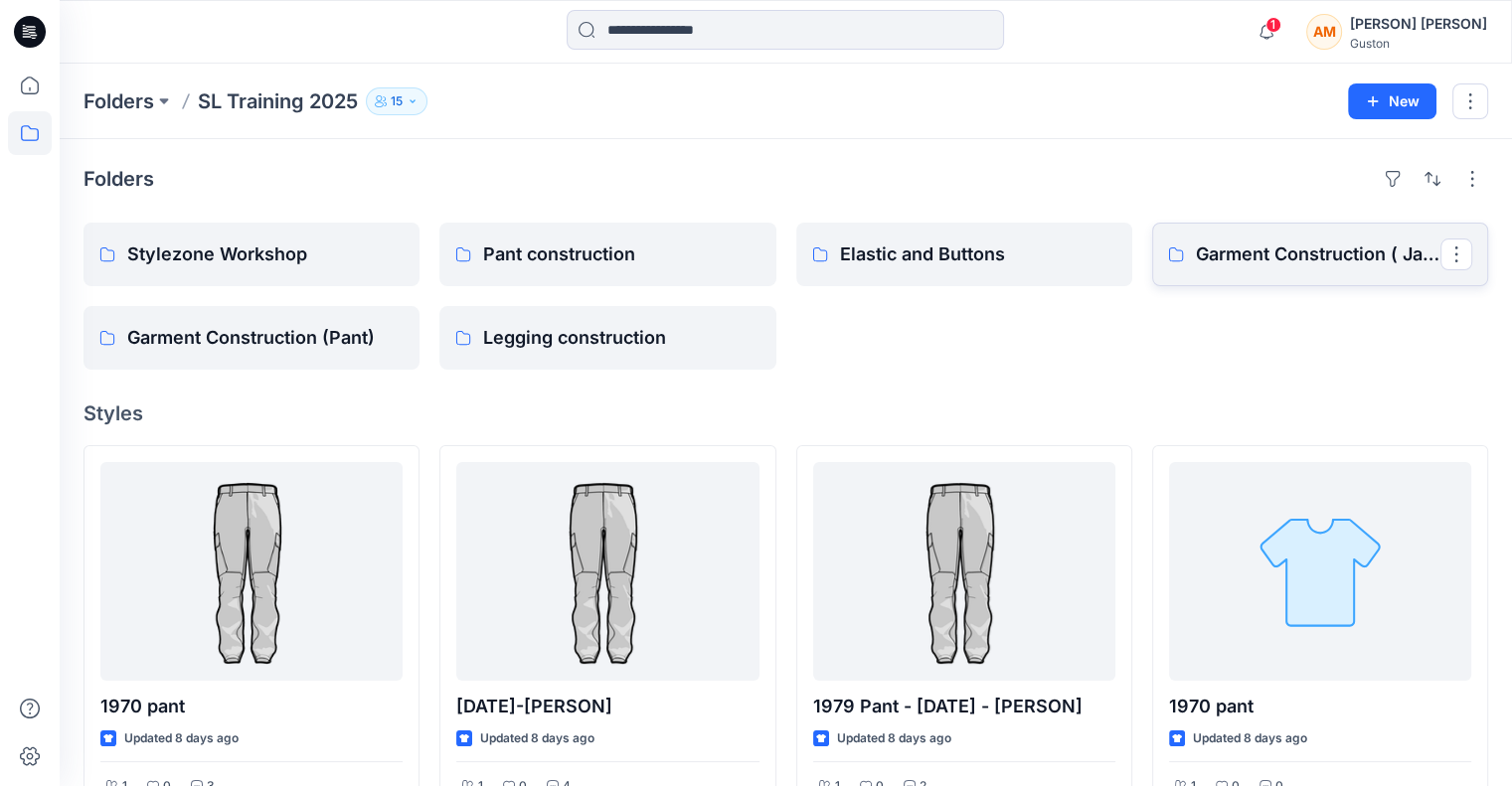 click on "Garment Construction ( Jacket)" at bounding box center (1318, 254) 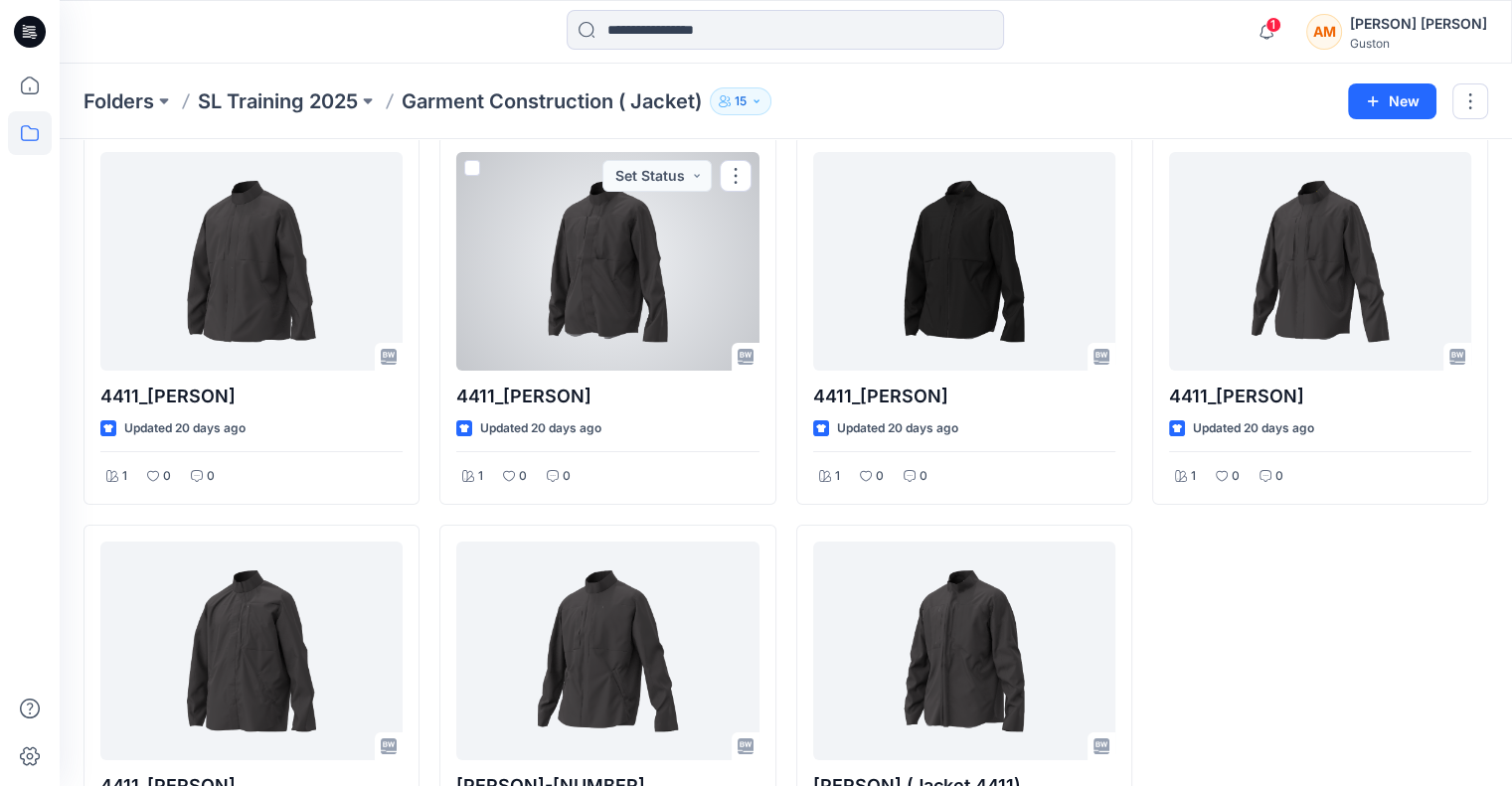 scroll, scrollTop: 0, scrollLeft: 0, axis: both 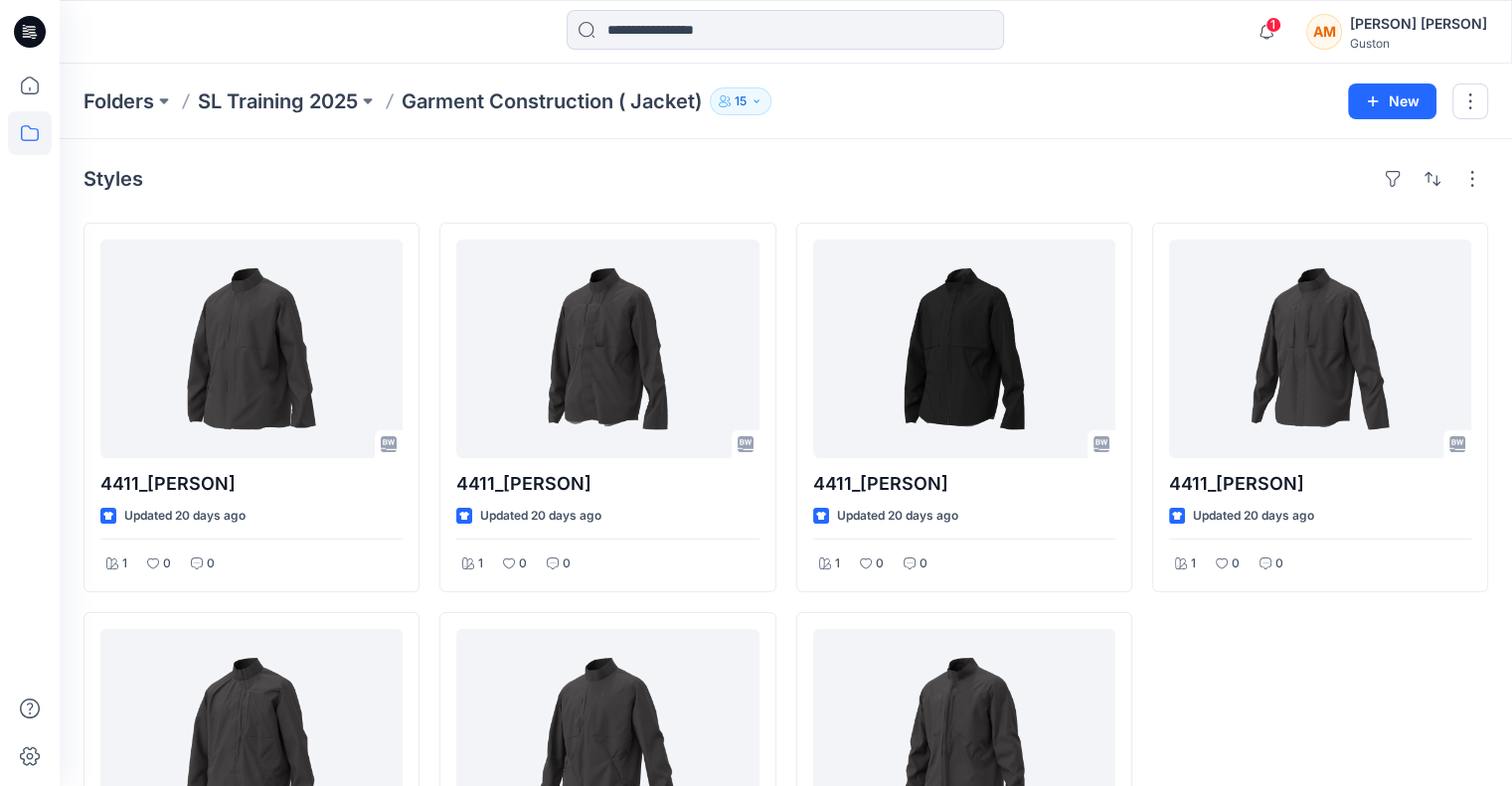click 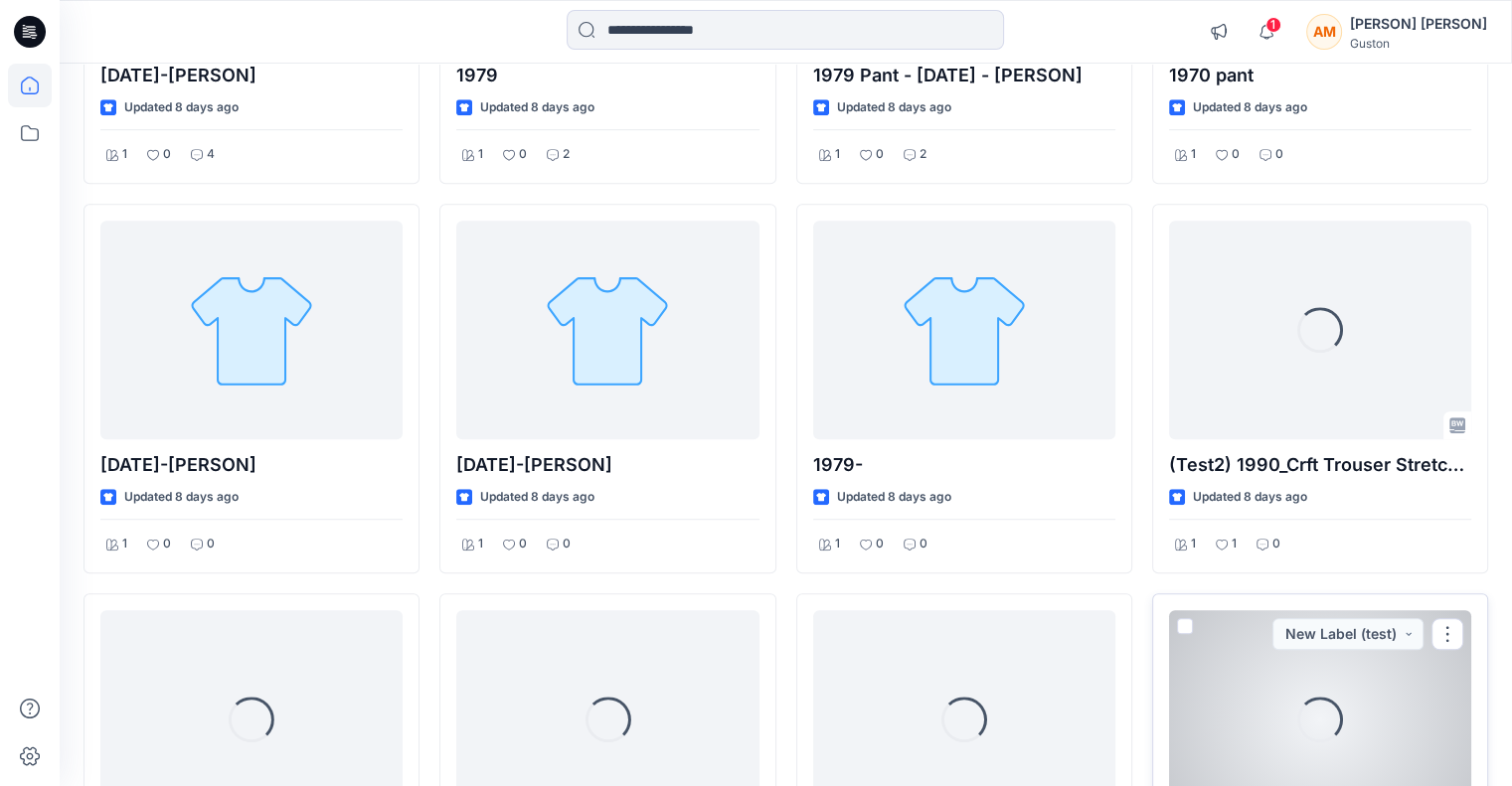scroll, scrollTop: 1729, scrollLeft: 0, axis: vertical 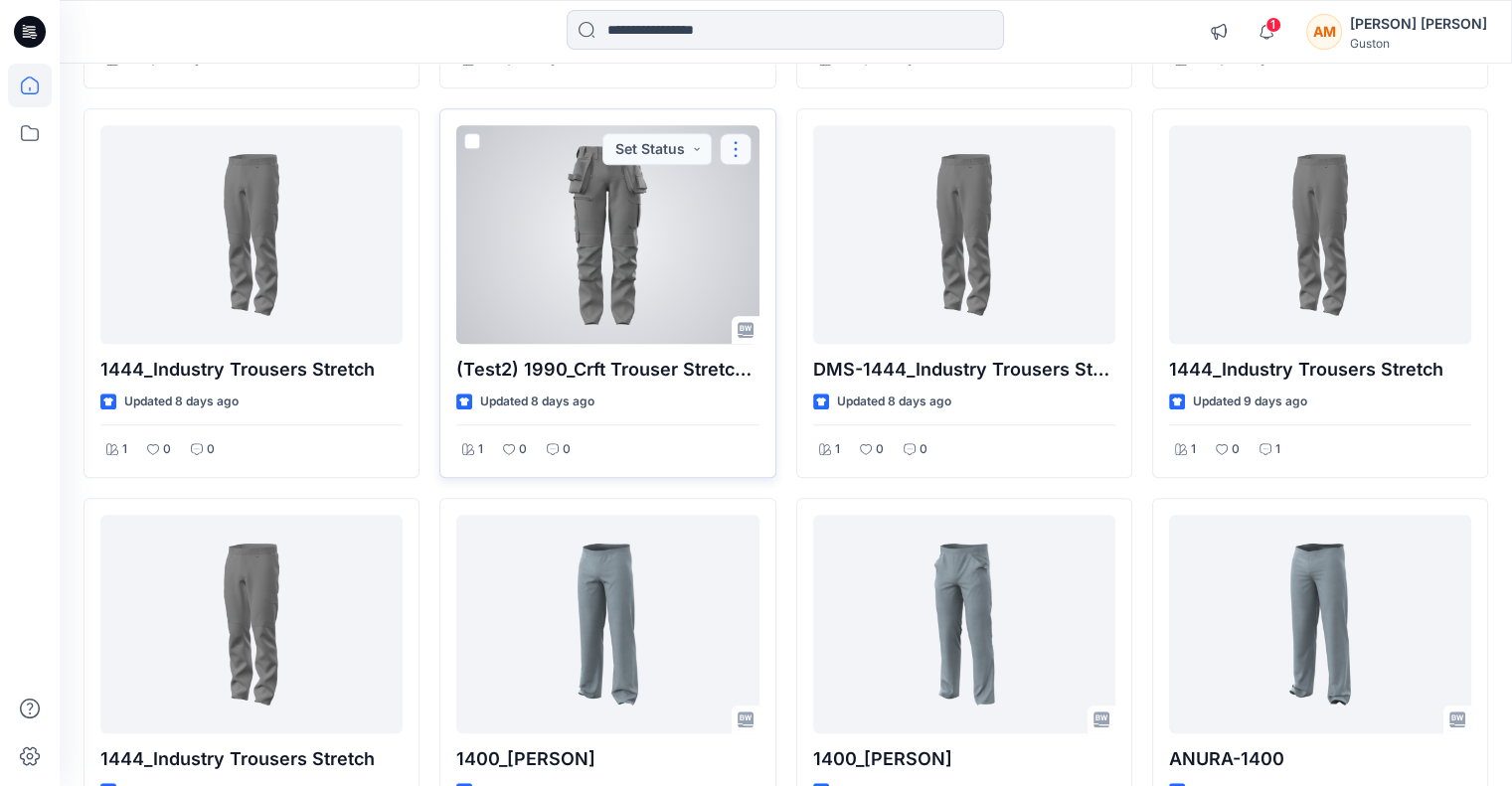 click at bounding box center [736, 149] 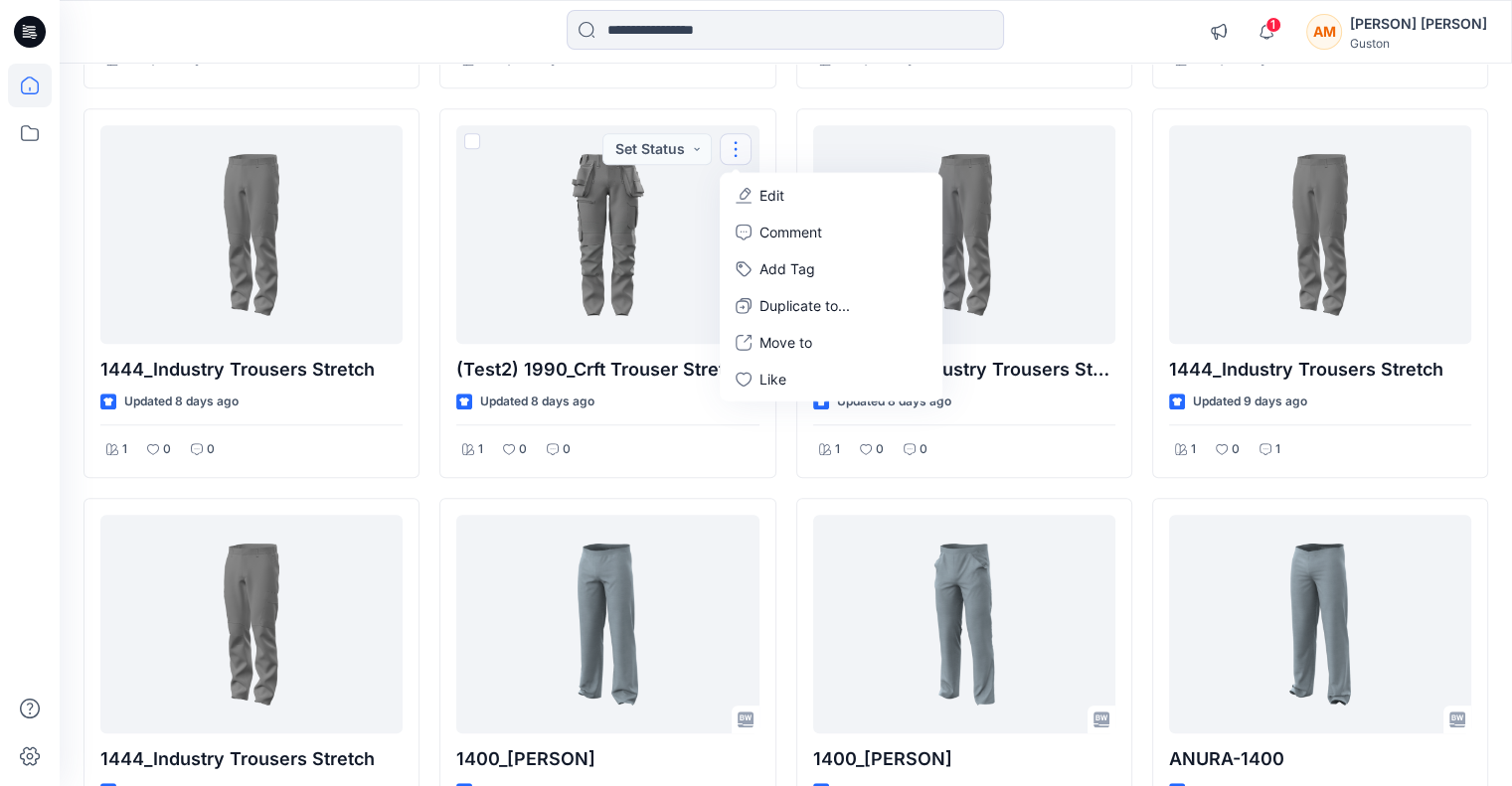 click on "1444_[PERSON] Updated 6 days ago 2 0 4 [YEAR] pant Updated 8 days ago 1 0 3 [DATE]-[PERSON] Updated 8 days ago 1 0 4 [DATE]-[PERSON] Updated 8 days ago 1 0 0 1444_Industry Trousers Stretch Updated 8 days ago 1 0 0 1444_Industry Trousers Stretch Updated 9 days ago 1 0 0 [DATE]-[PERSON] Updated 8 days ago 1 0 0 4411 Updated 8 days ago 1 0 5 [YEAR] Updated 8 days ago 1 0 2 [DATE]-[PERSON] Updated 8 days ago 1 0 0 (Test2) 1990_Crft Trouser Stretch HTP KP X1900 Updated 8 days ago 1 0 0 Set Status Edit Comment Add Tag Duplicate to...     Move to Like 1400_[PERSON] Updated 16 days ago 1 0 0 [DATE]-[PERSON] Updated 8 days ago 2 0 6 [DATE]-[PERSON] Updated 8 days ago 1 0 1 1979 Pant - [DATE] - [PERSON] Updated 8 days ago 1 0 2 1979- Updated 8 days ago 1 0 0 DMS-1444_Industry Trousers Stretch Updated 8 days ago 1 0 0 1400_[PERSON] Updated 16 days ago 1 0 0 Concept Style Updated 8 days ago 1 0 5 [DATE]-[PERSON] Updated 8 days ago 2 0 4 [YEAR] pant Updated 8 days ago 1 0 0 Updated 8 days ago 1 1 0 1 0 1 ANURA-1400" at bounding box center [785, -291] 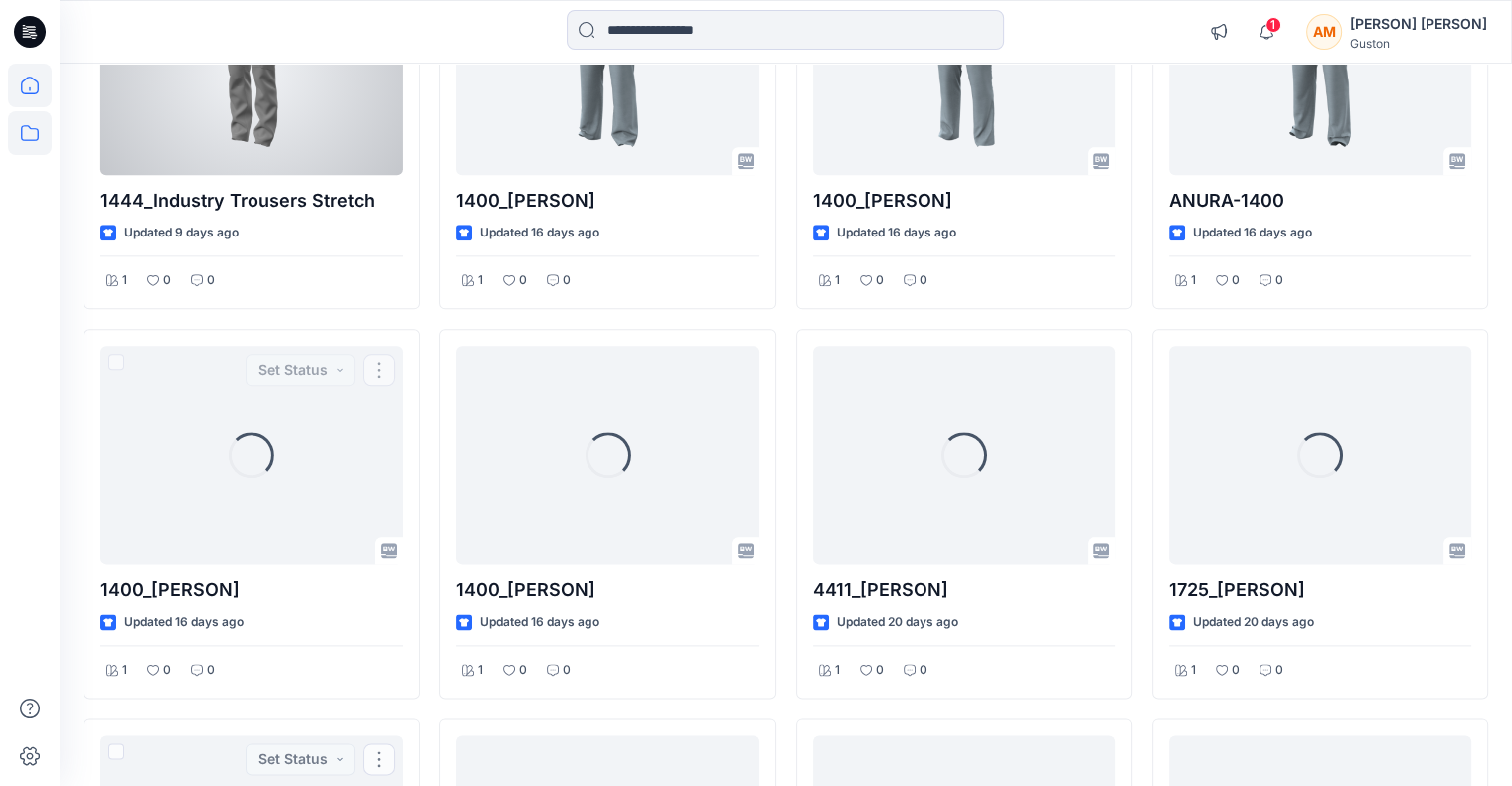 scroll, scrollTop: 2285, scrollLeft: 0, axis: vertical 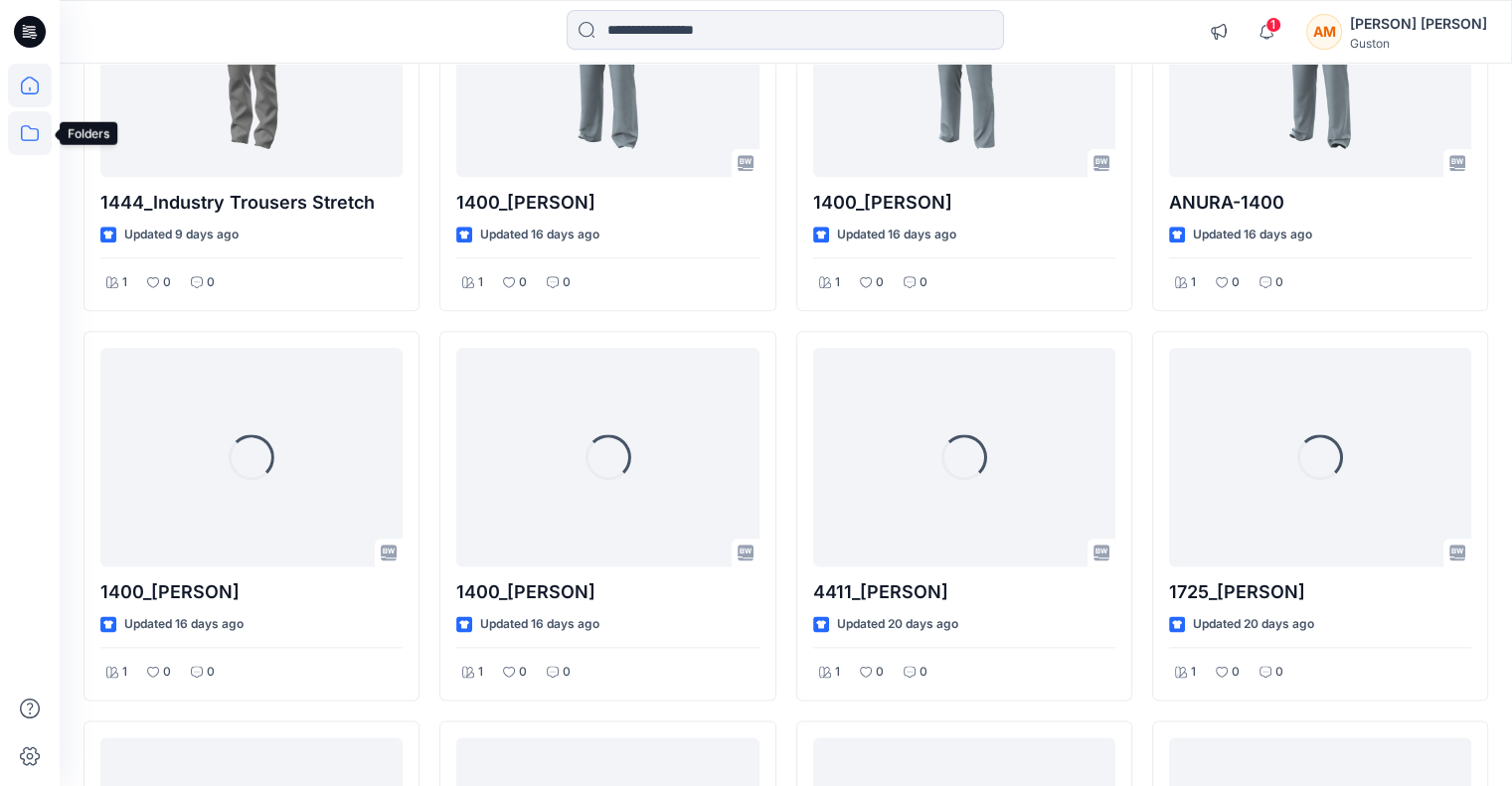 click 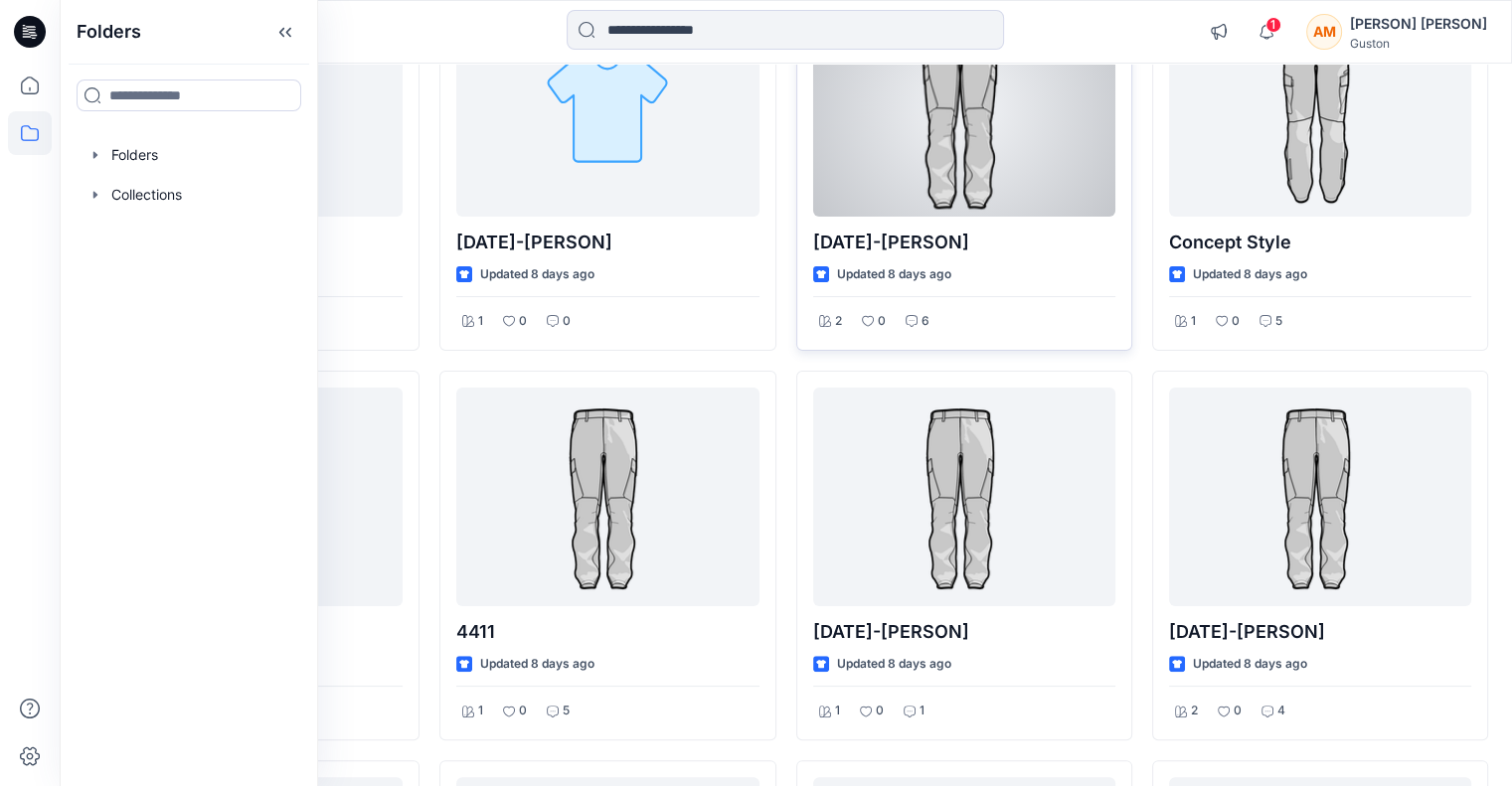 scroll, scrollTop: 0, scrollLeft: 0, axis: both 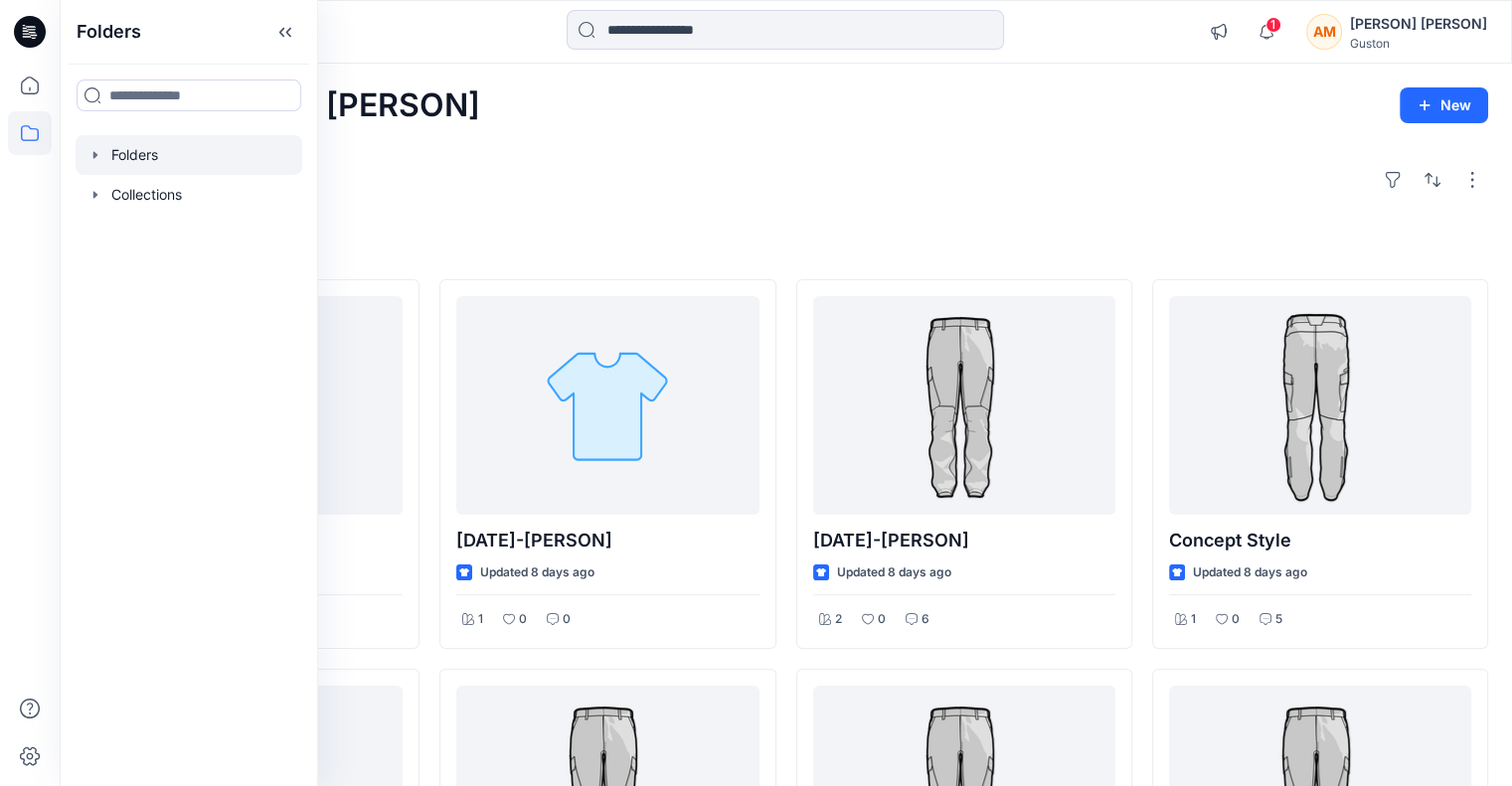click at bounding box center (189, 155) 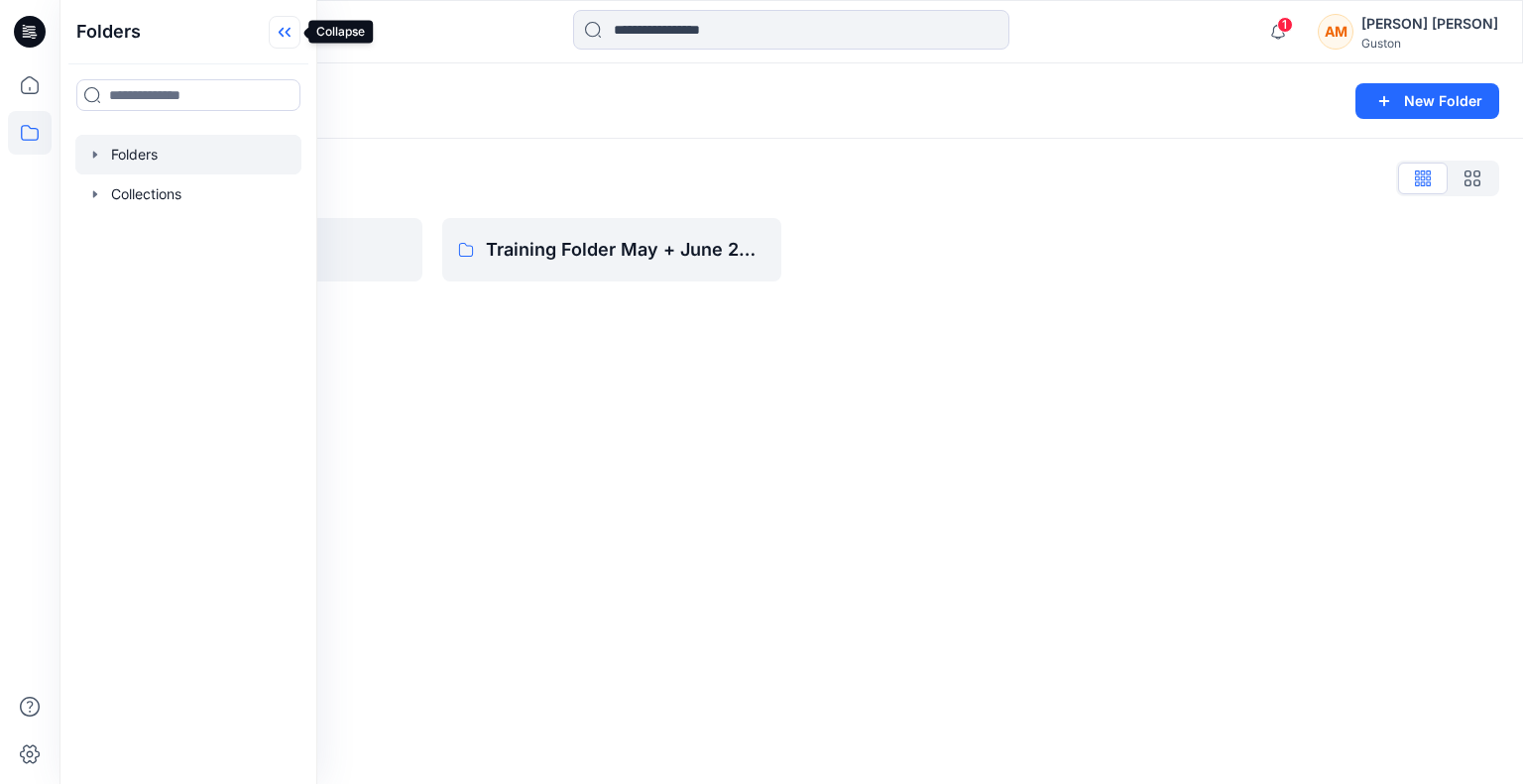 click 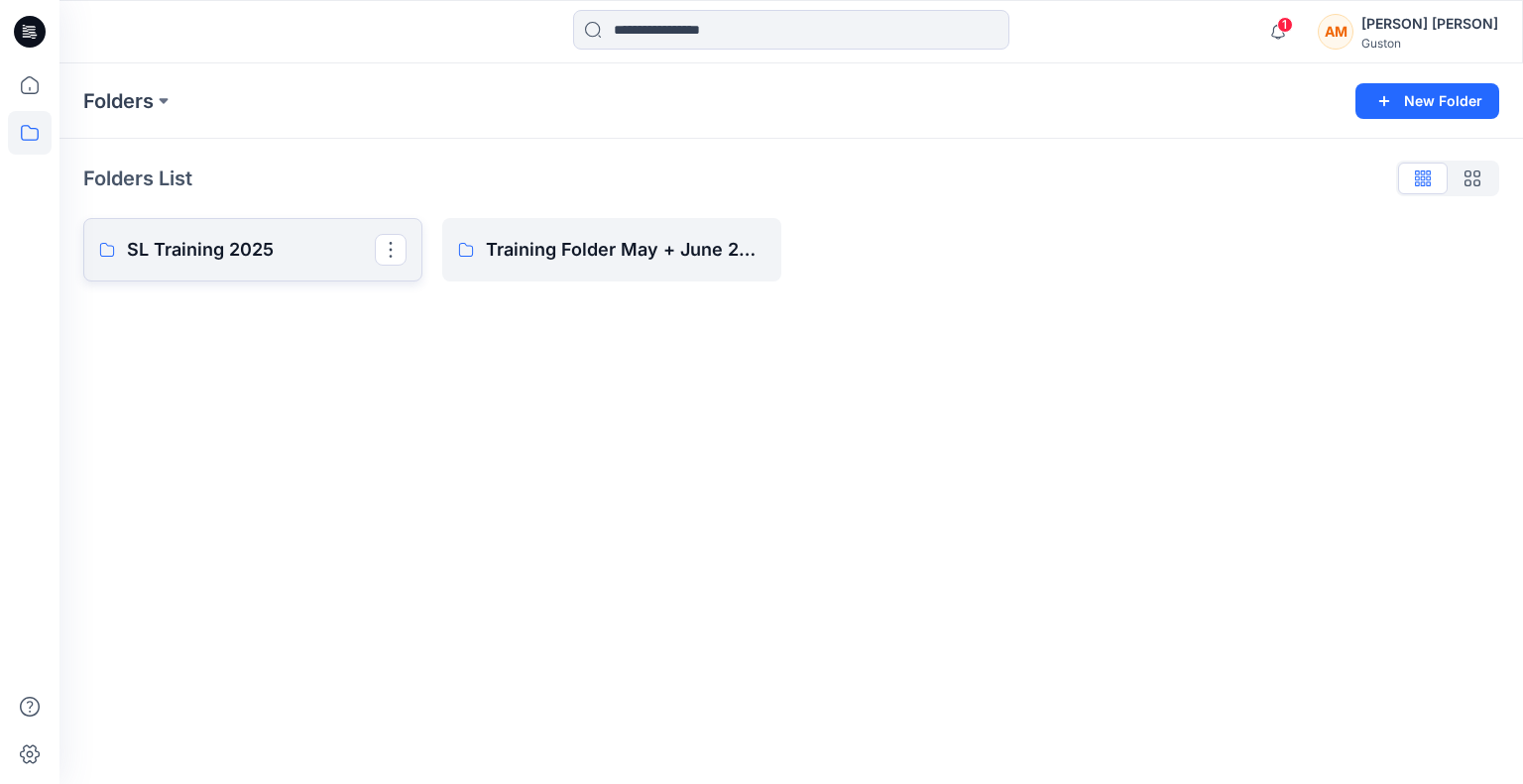 click on "SL Training 2025" at bounding box center (251, 250) 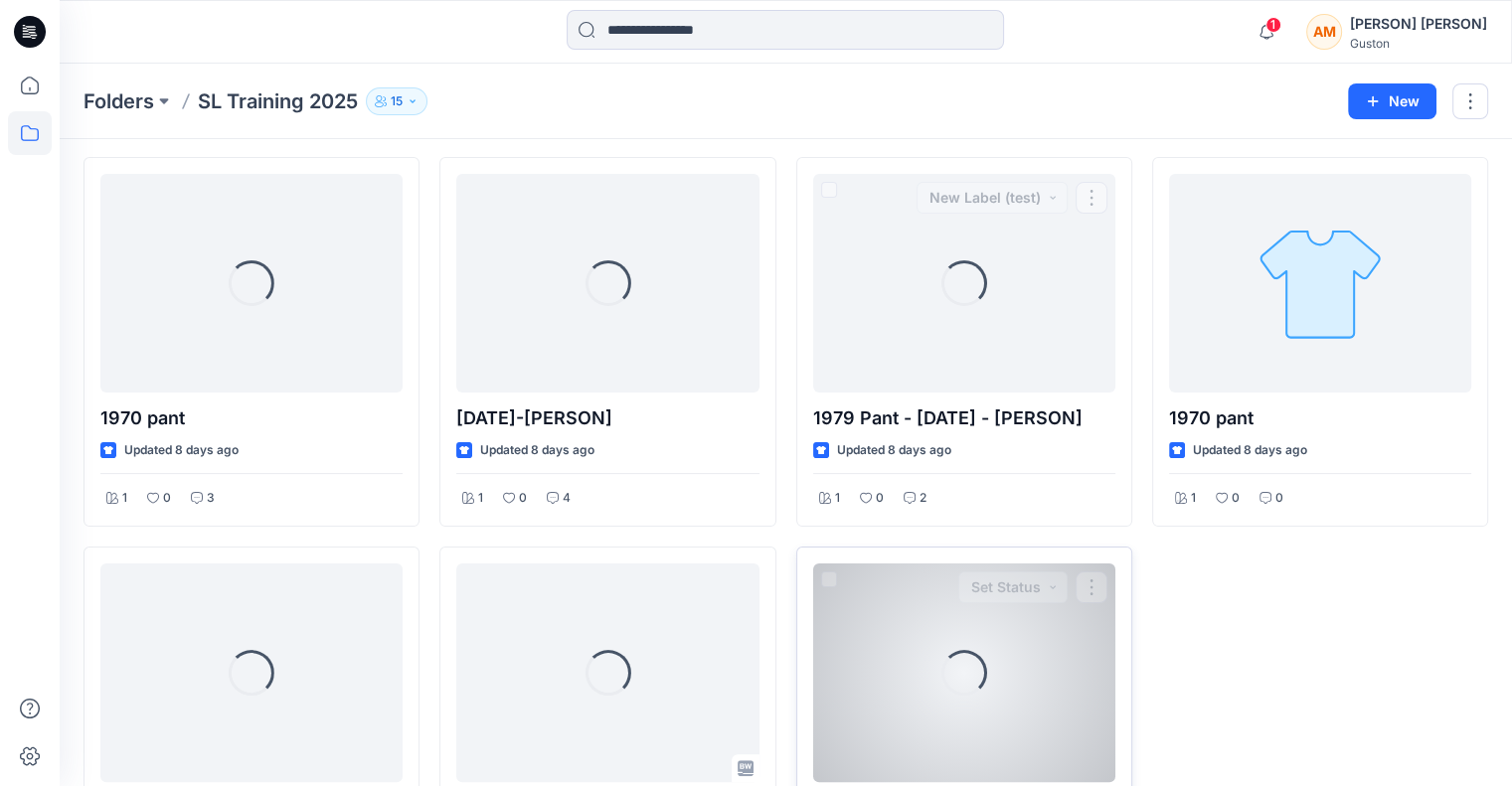 scroll, scrollTop: 440, scrollLeft: 0, axis: vertical 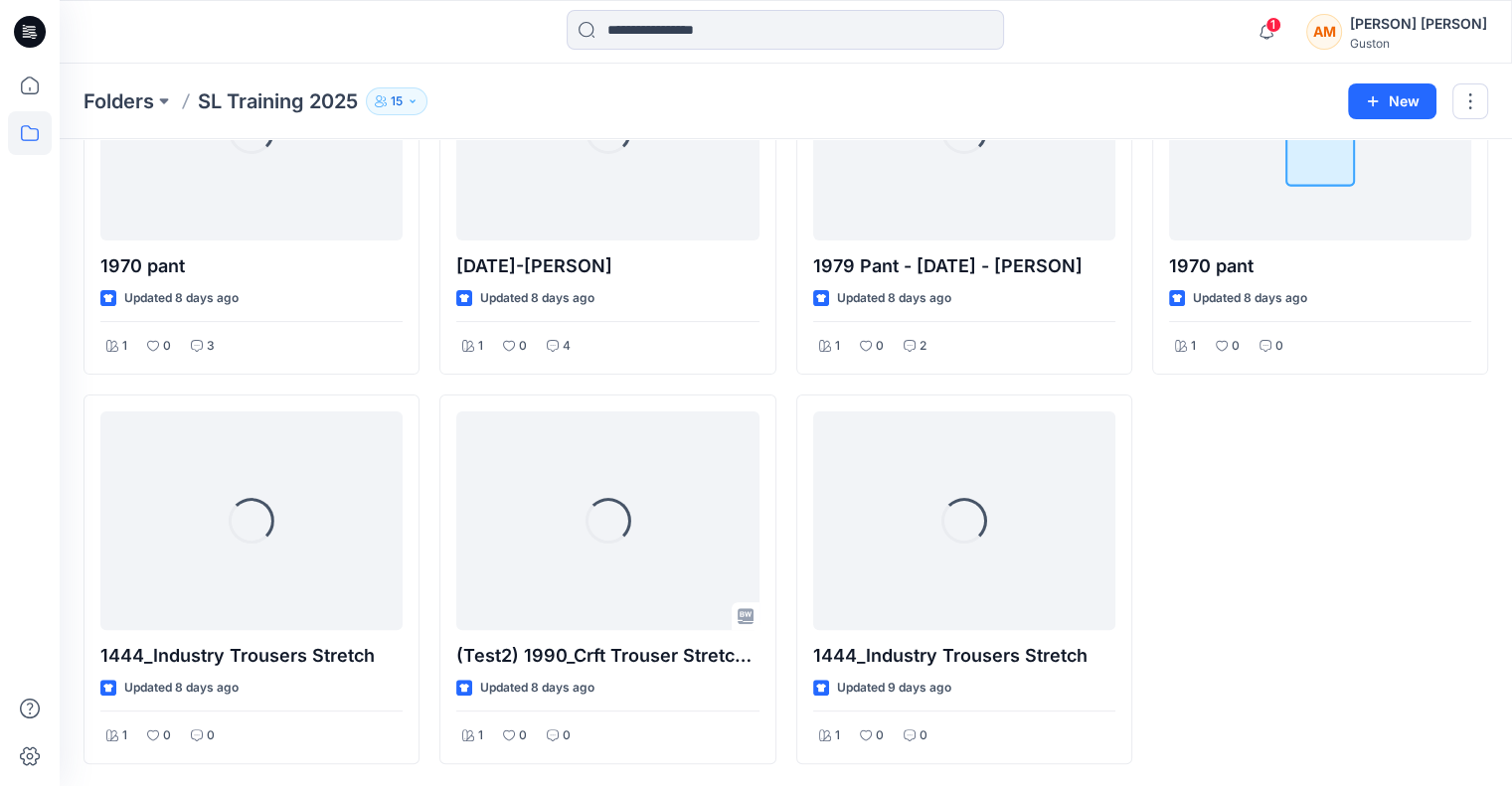 click on "SL Training 2025" at bounding box center [277, 101] 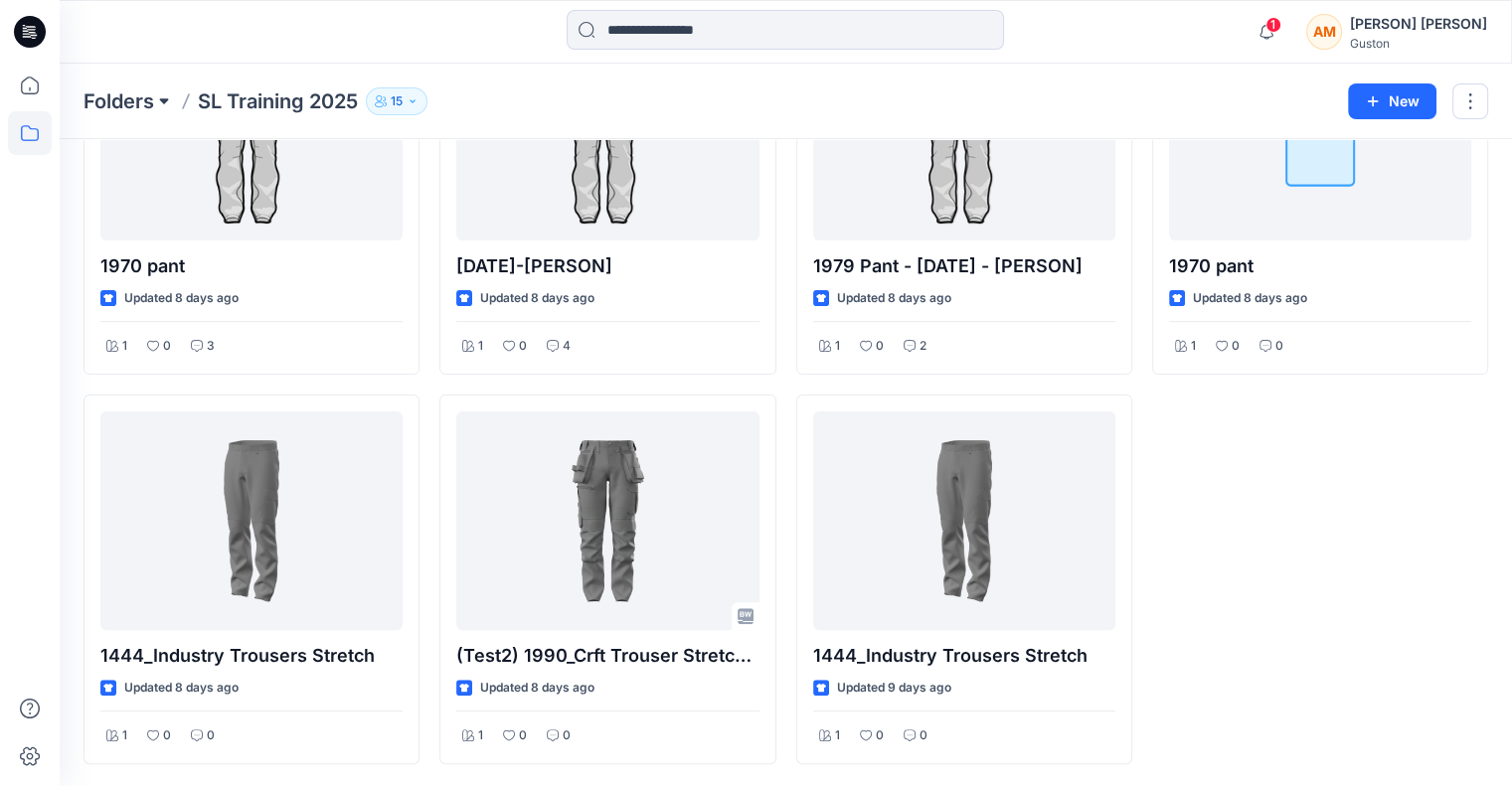 click at bounding box center (164, 101) 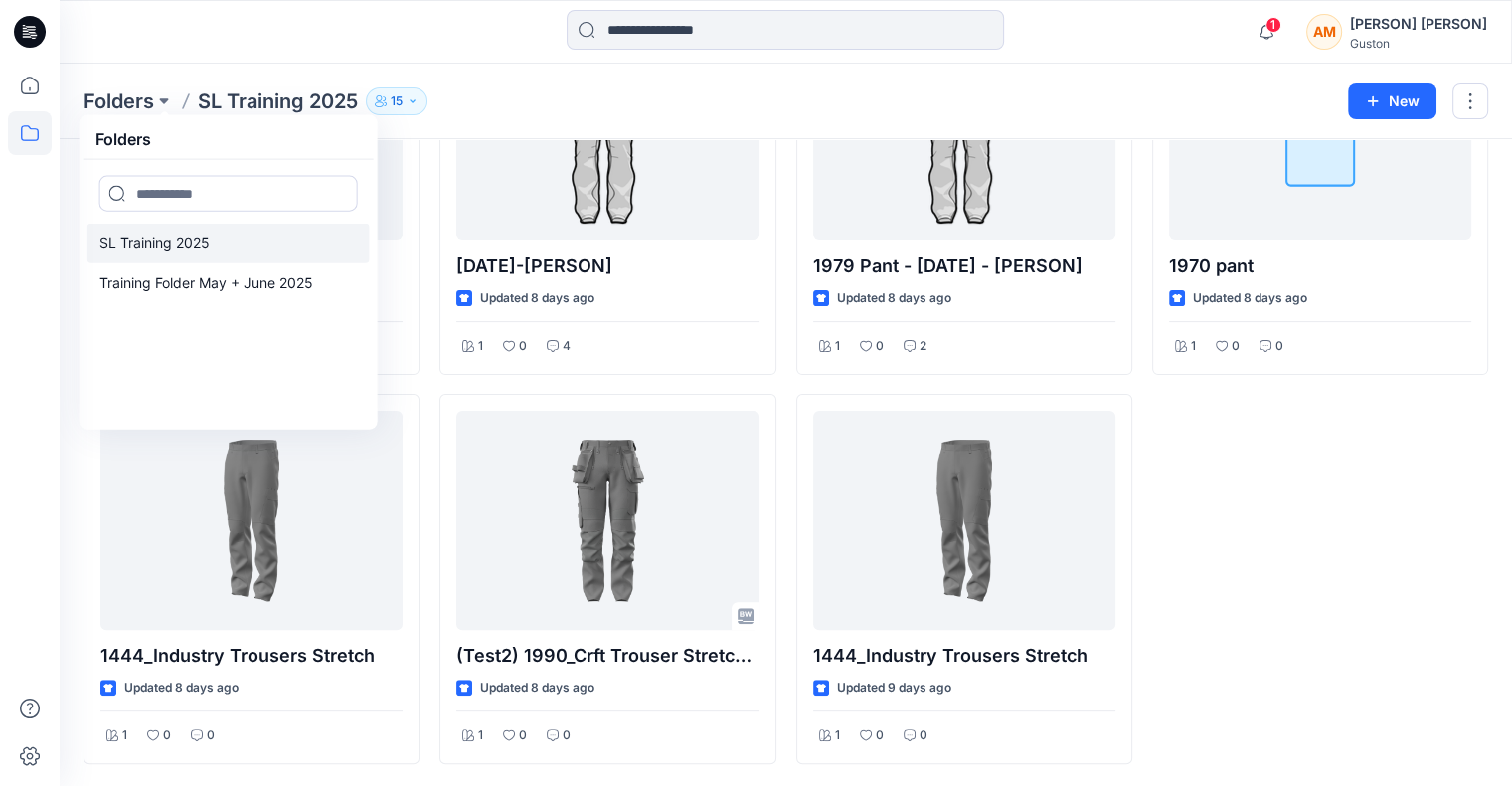 click on "SL Training 2025" at bounding box center (154, 243) 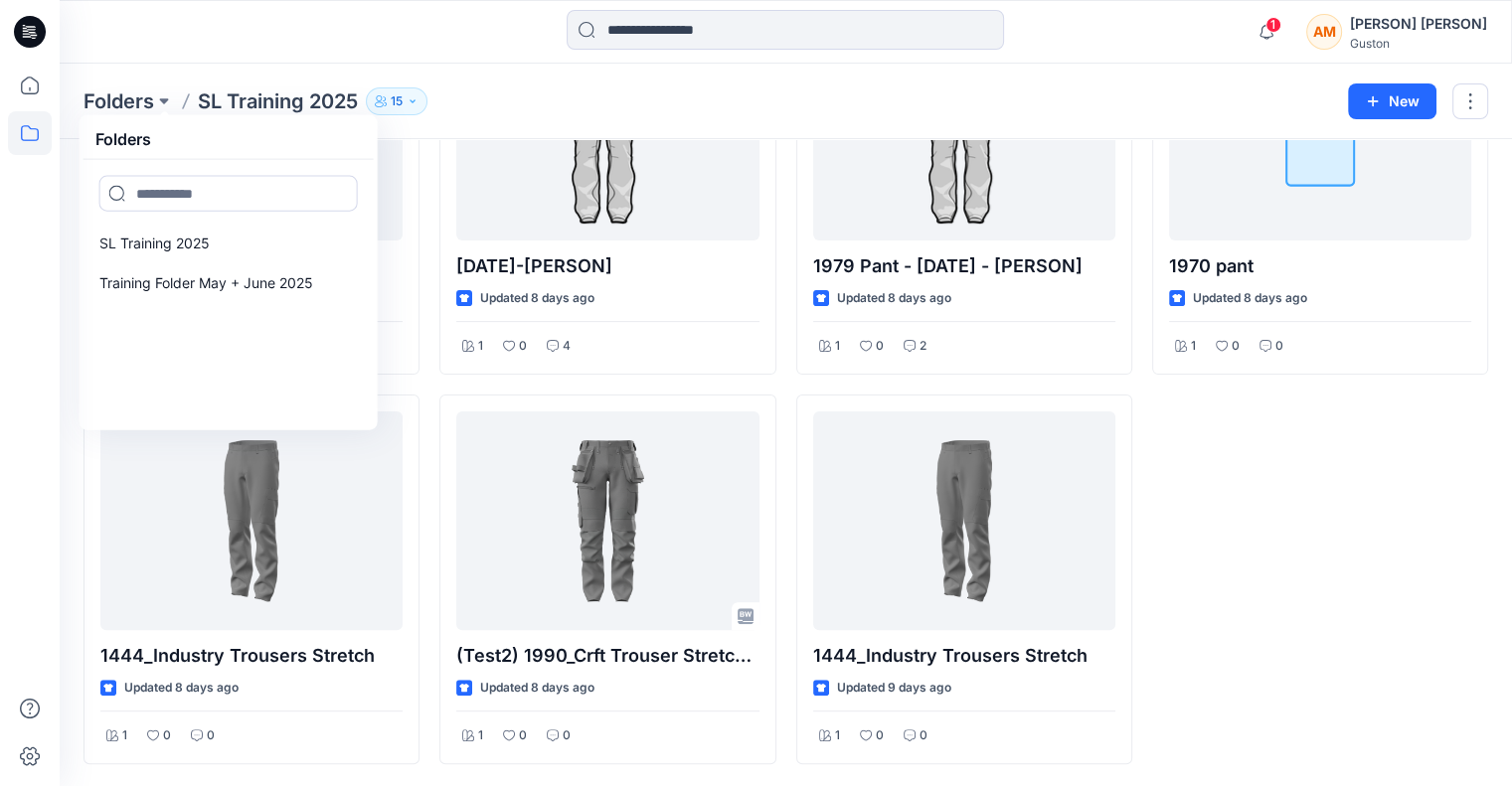 click on "Folders Folders SL Training [YEAR] Training Folder May + June [YEAR] SL Training [YEAR] 15" at bounding box center [708, 101] 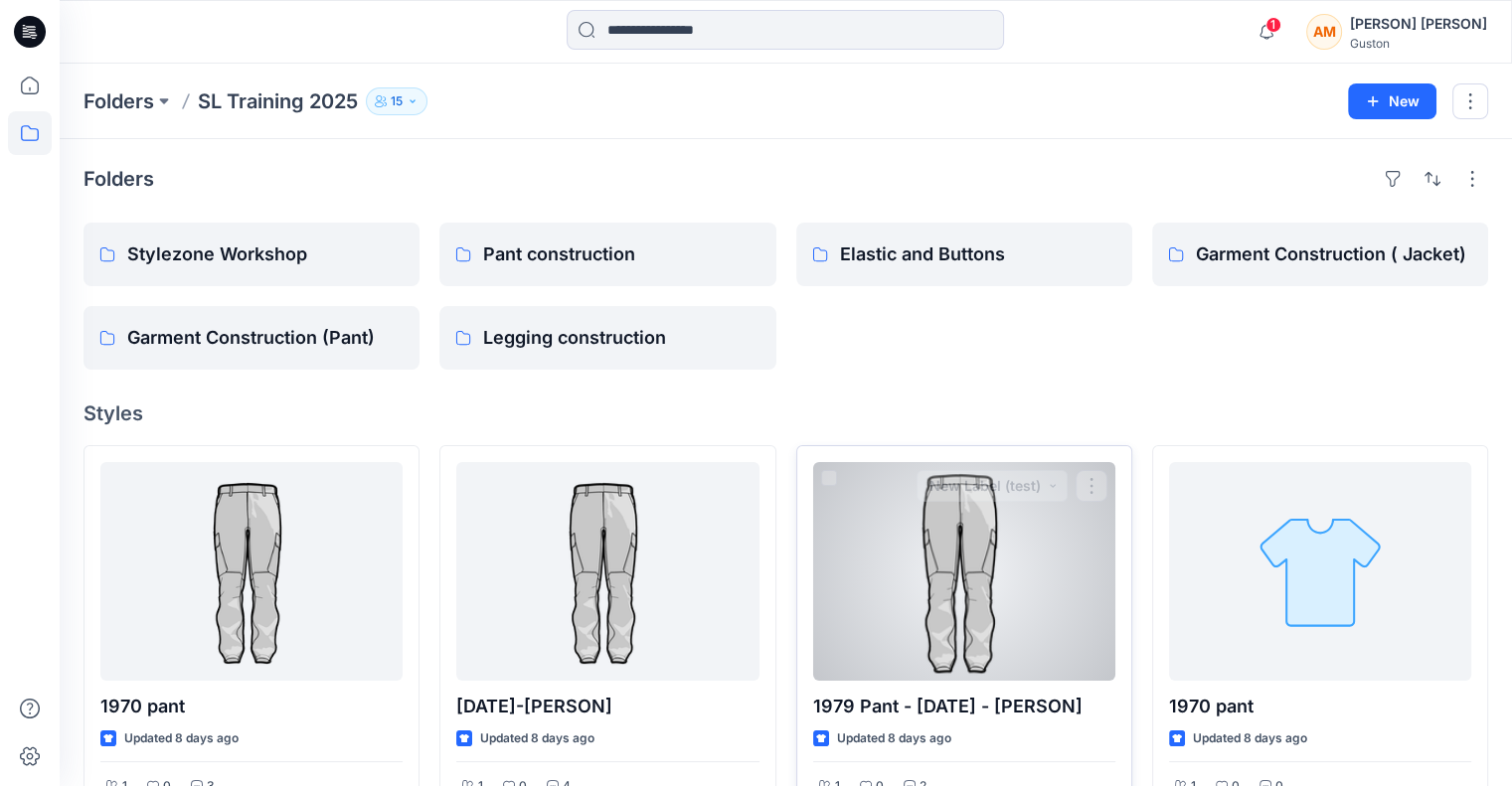 scroll, scrollTop: 0, scrollLeft: 0, axis: both 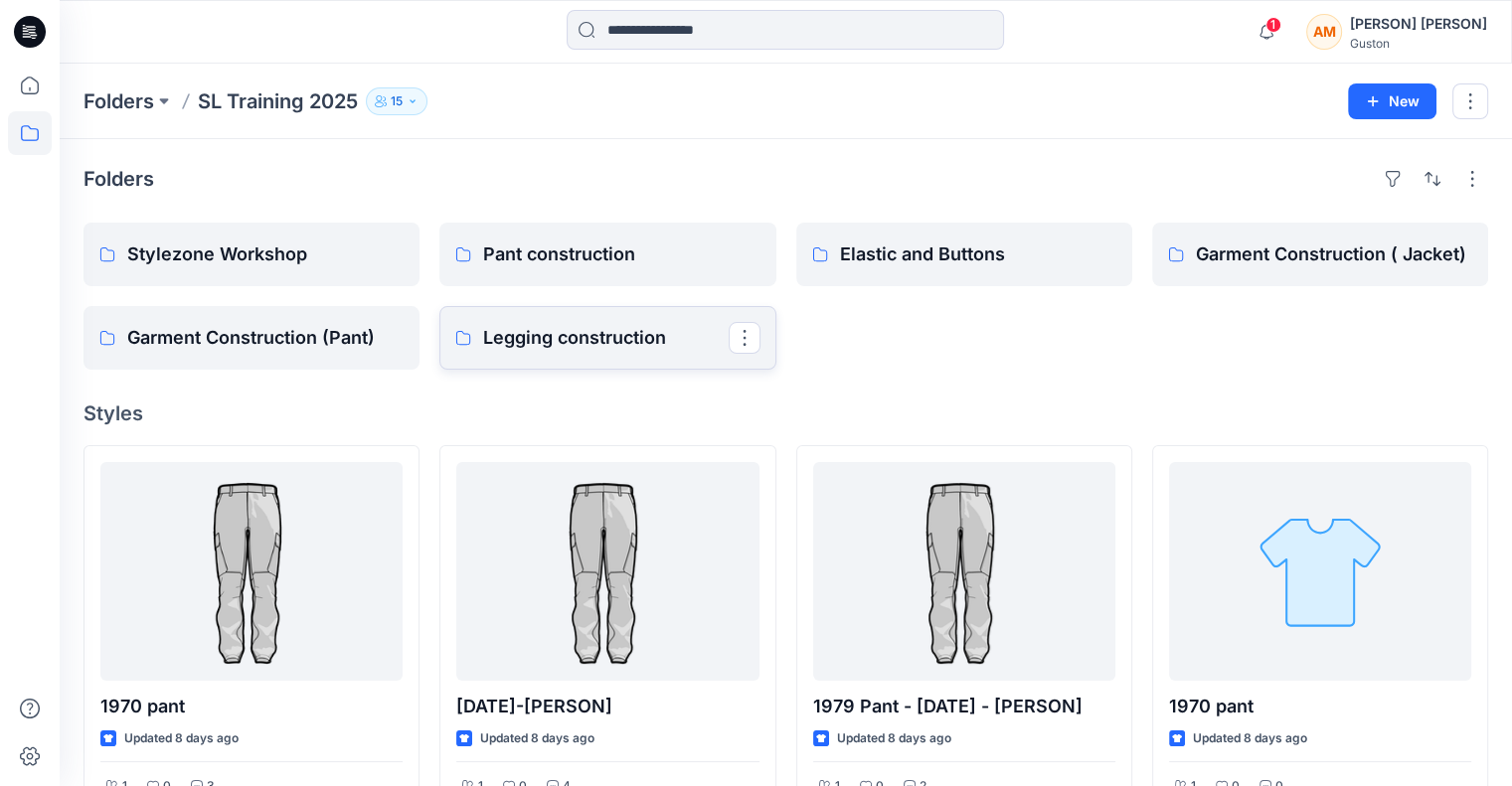 click on "Legging construction" at bounding box center [605, 338] 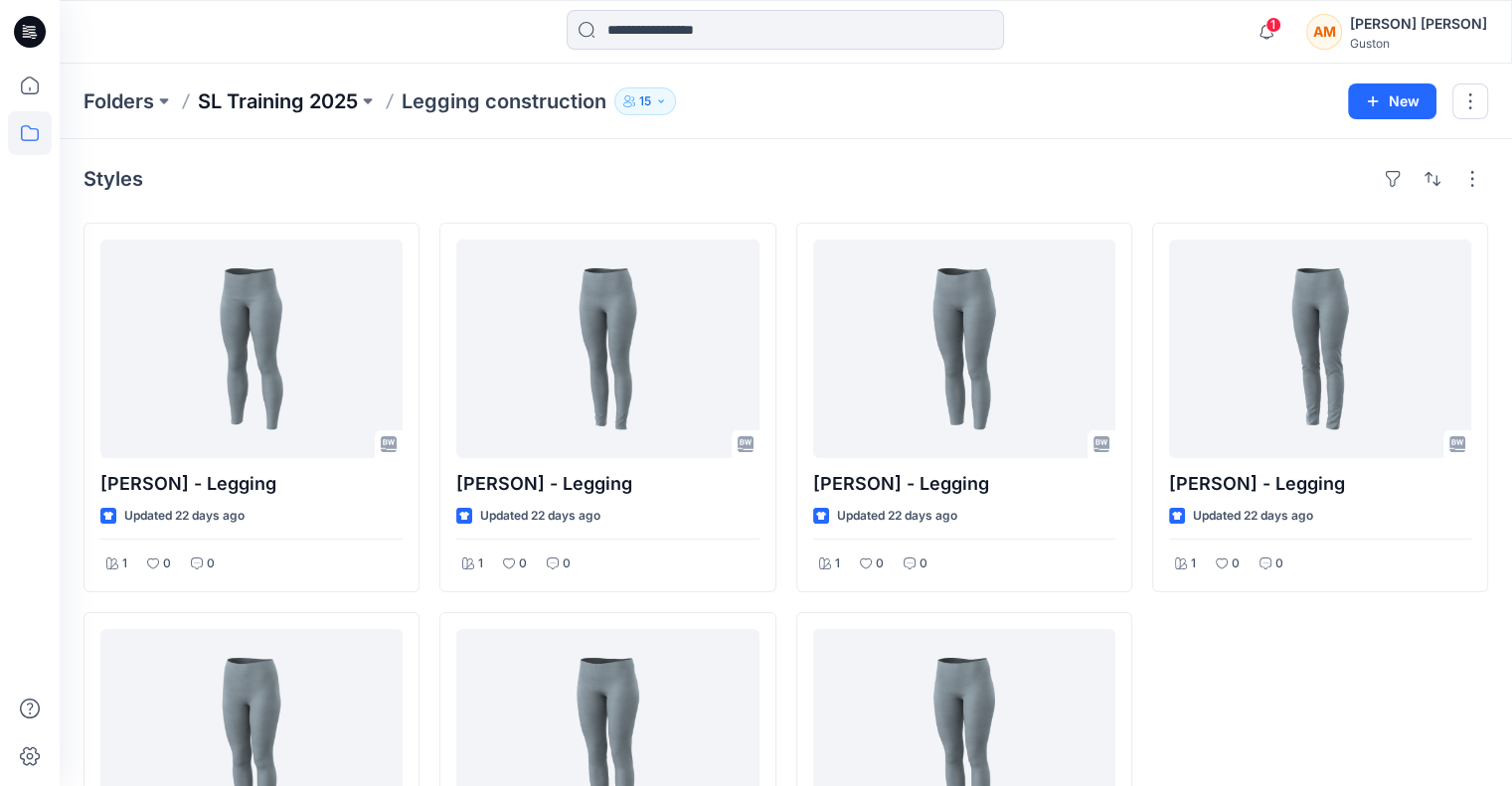 click on "SL Training 2025" at bounding box center (277, 101) 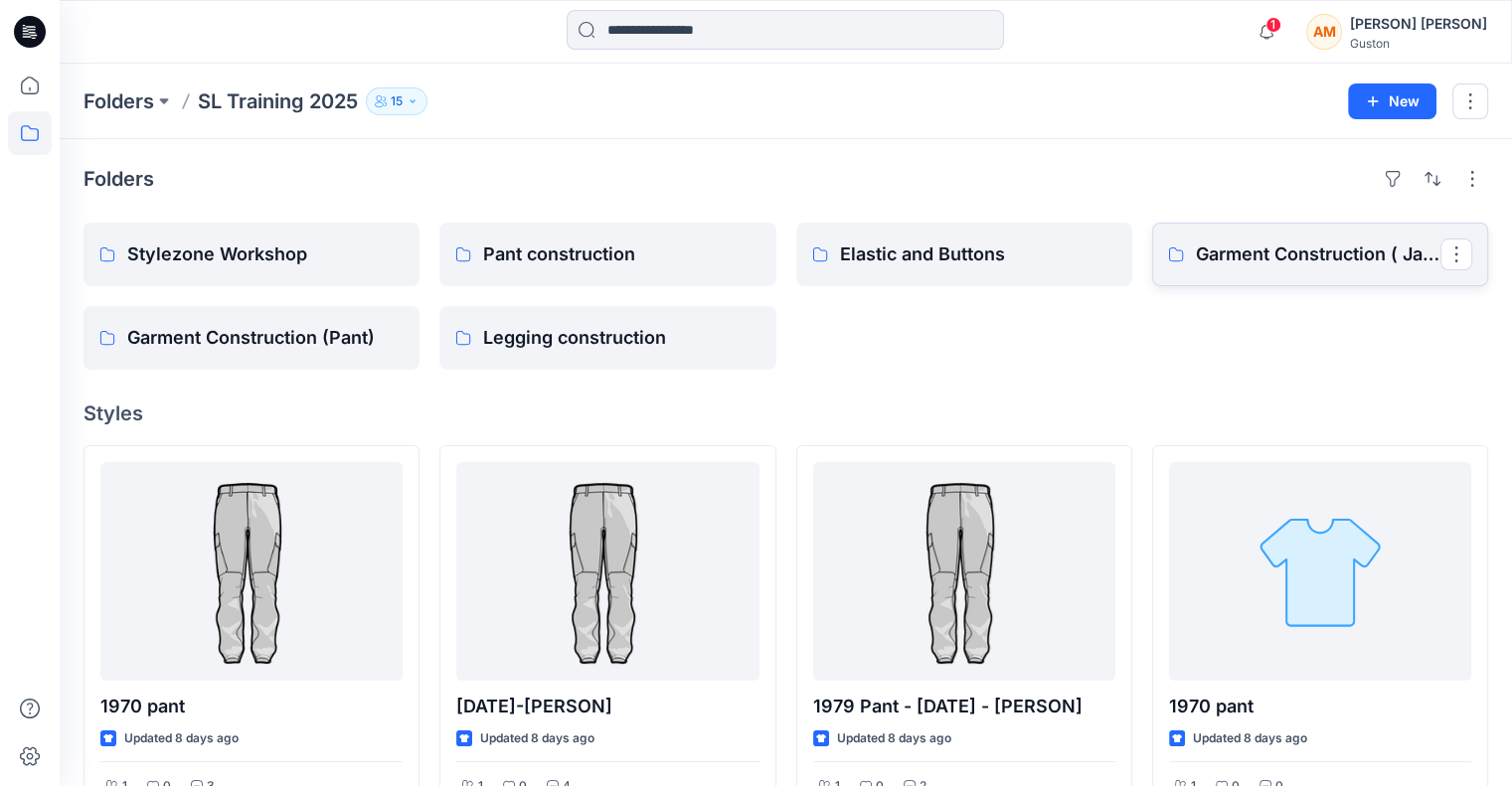 click on "Garment Construction ( Jacket)" at bounding box center [1318, 254] 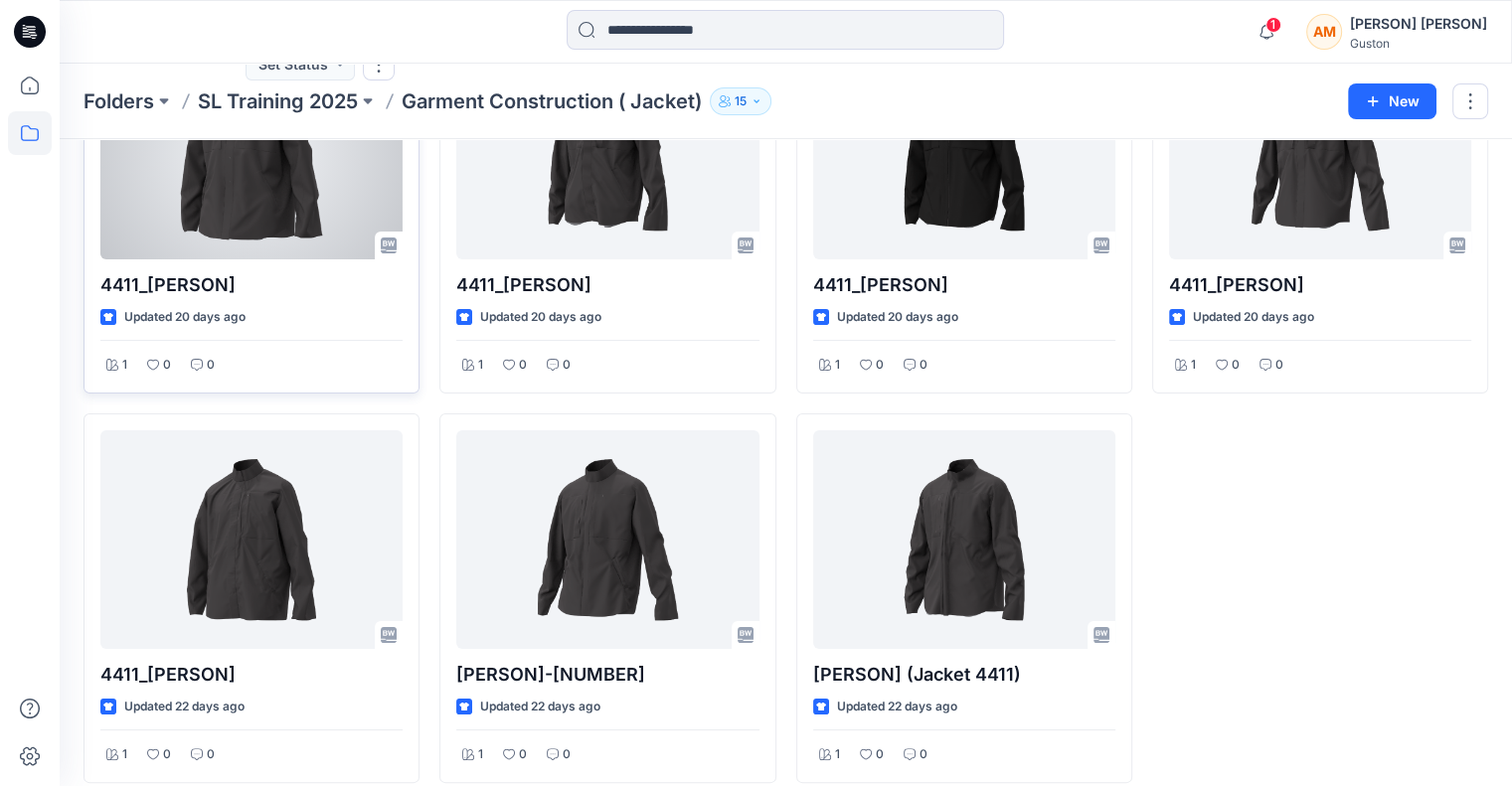 scroll, scrollTop: 99, scrollLeft: 0, axis: vertical 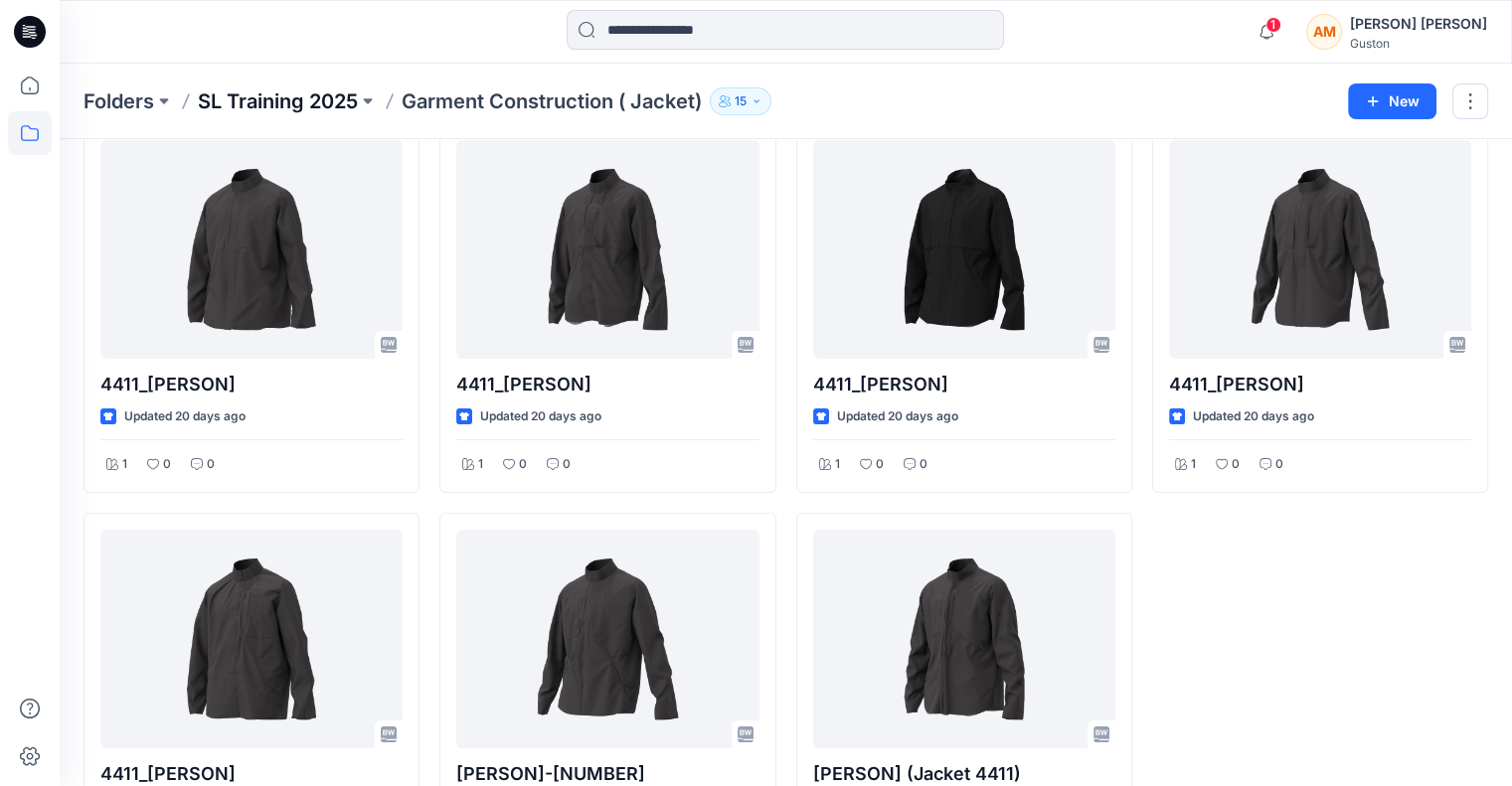 click on "SL Training 2025" at bounding box center [277, 101] 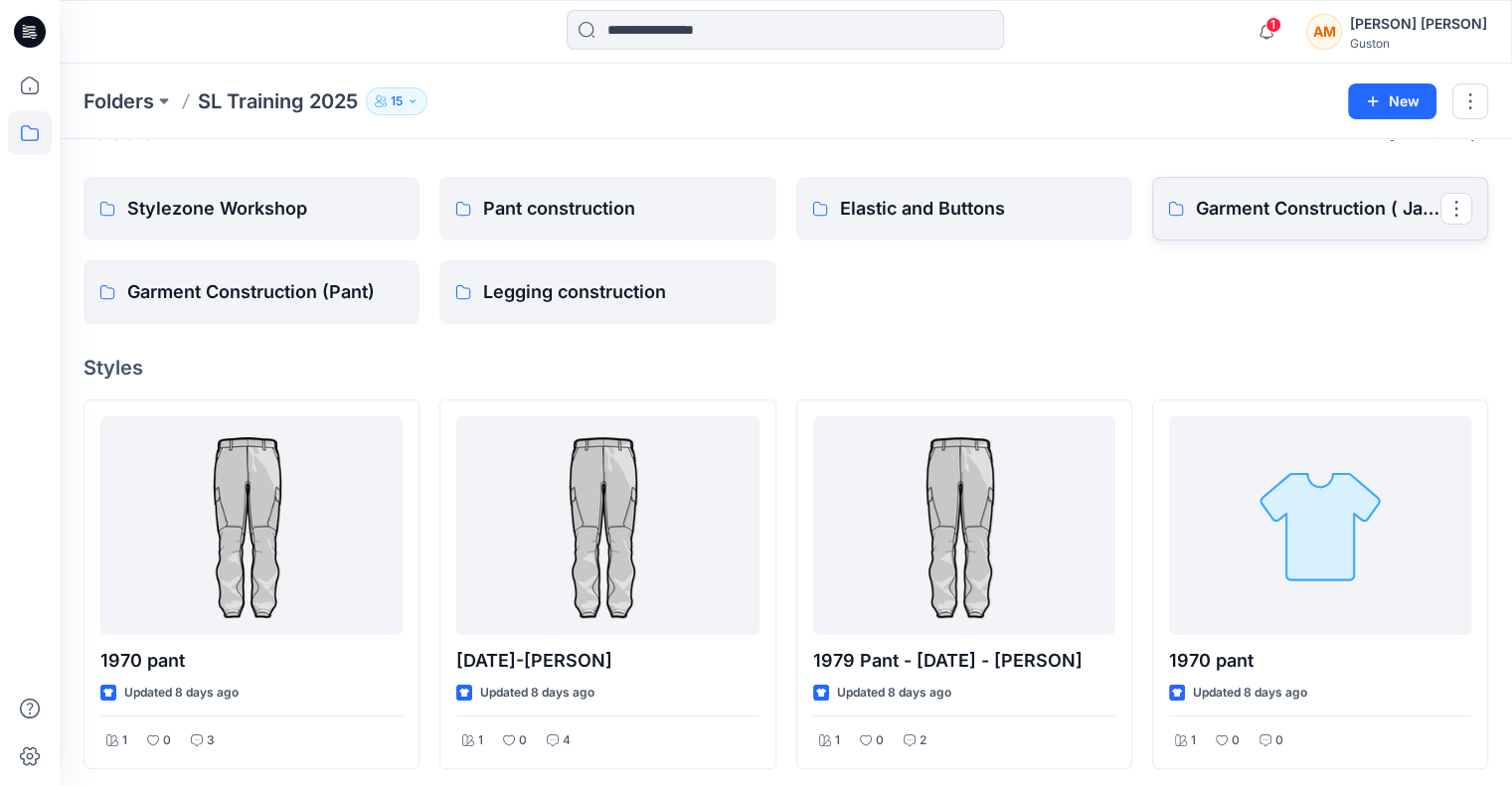 scroll, scrollTop: 0, scrollLeft: 0, axis: both 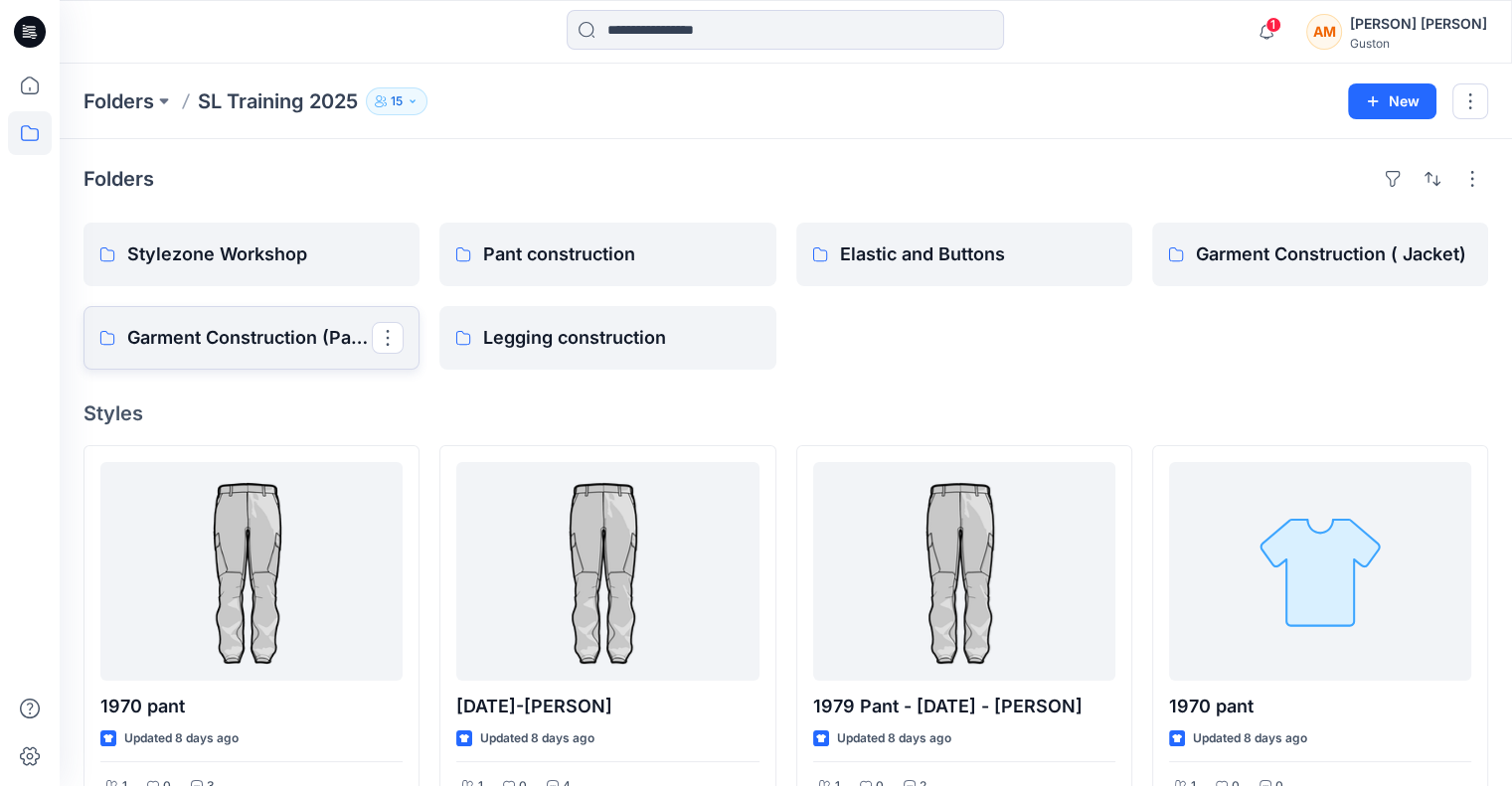 click on "Garment Construction (Pant)" at bounding box center [250, 338] 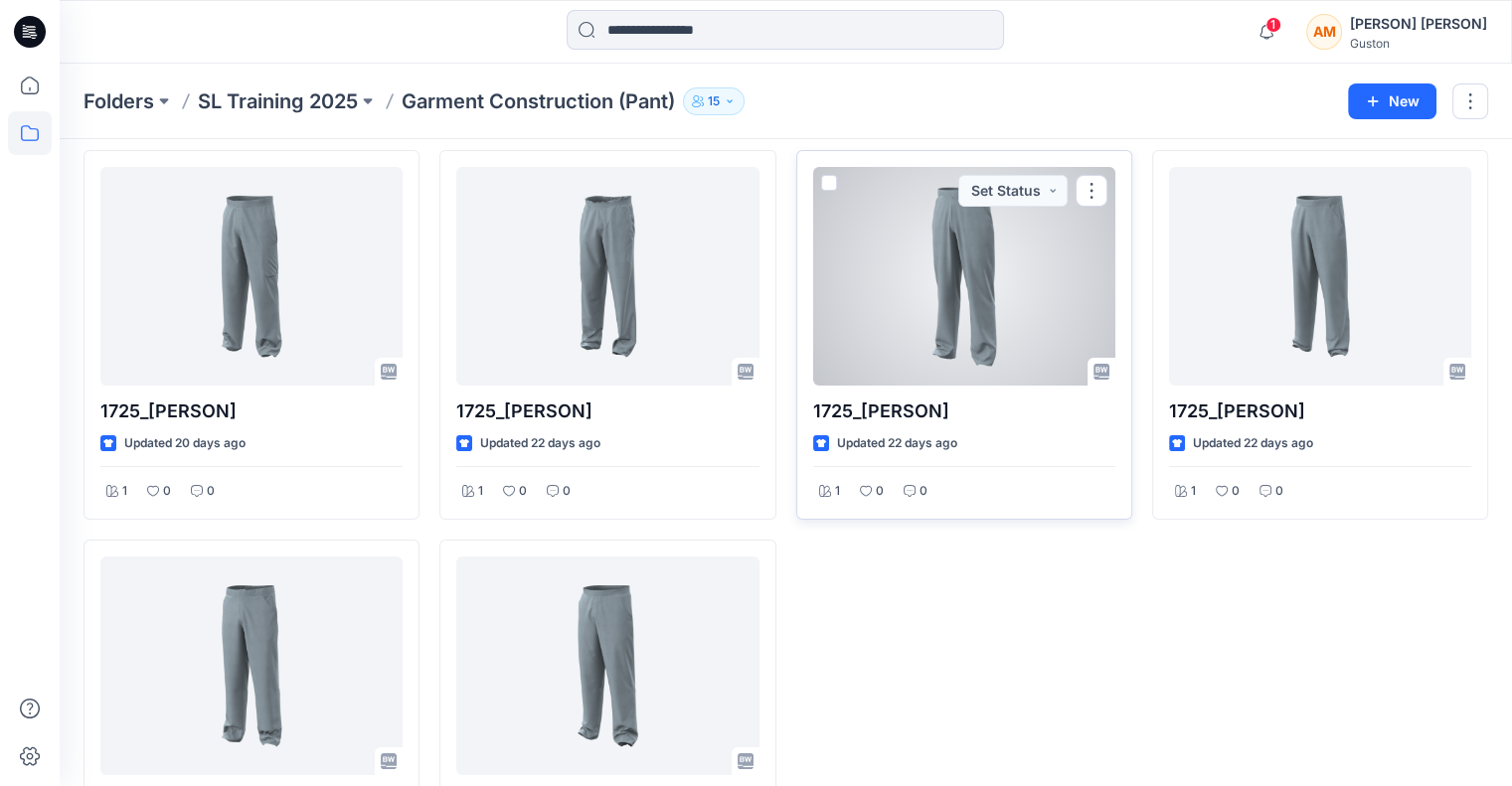 scroll, scrollTop: 0, scrollLeft: 0, axis: both 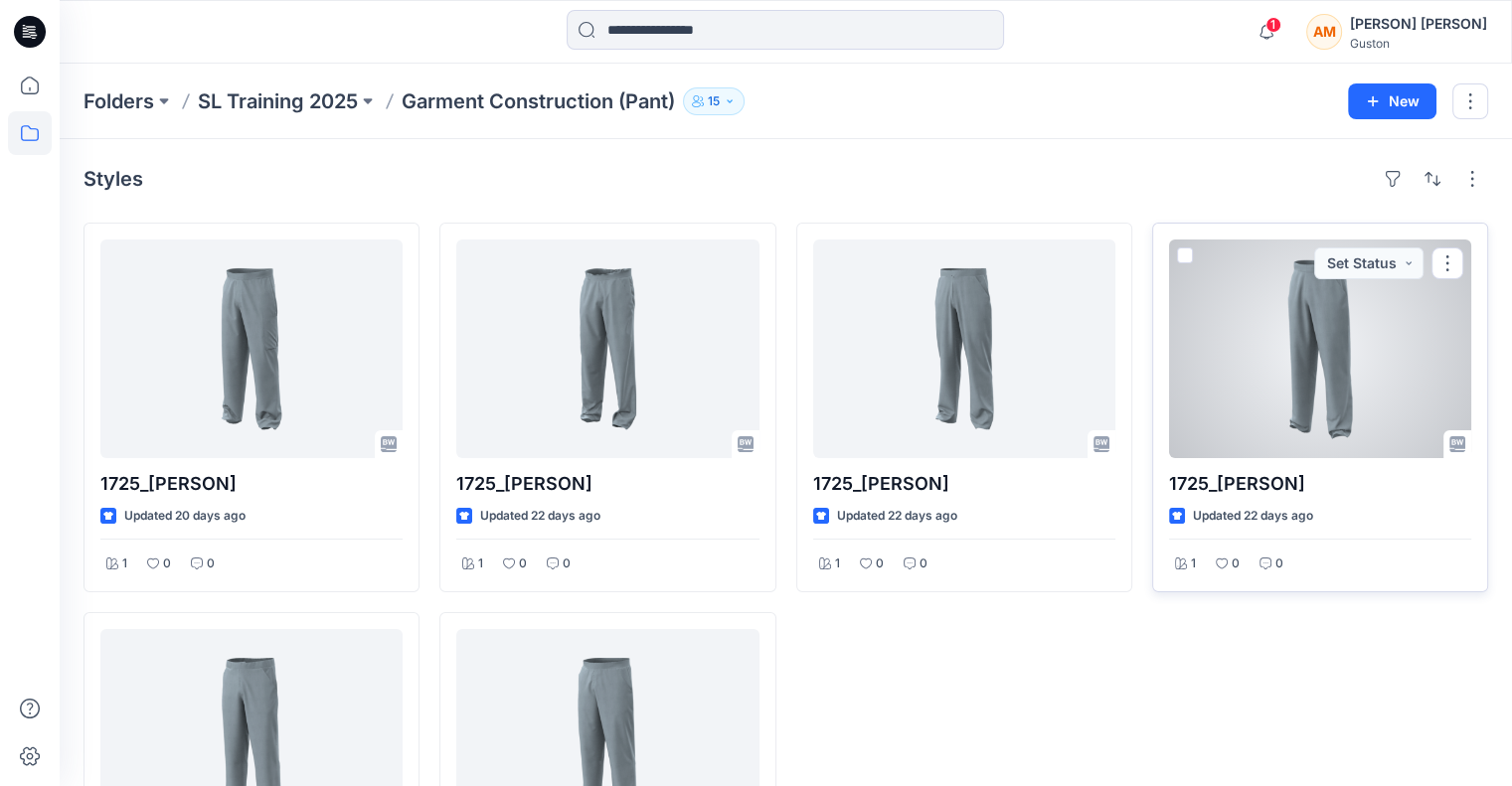 click at bounding box center (1320, 349) 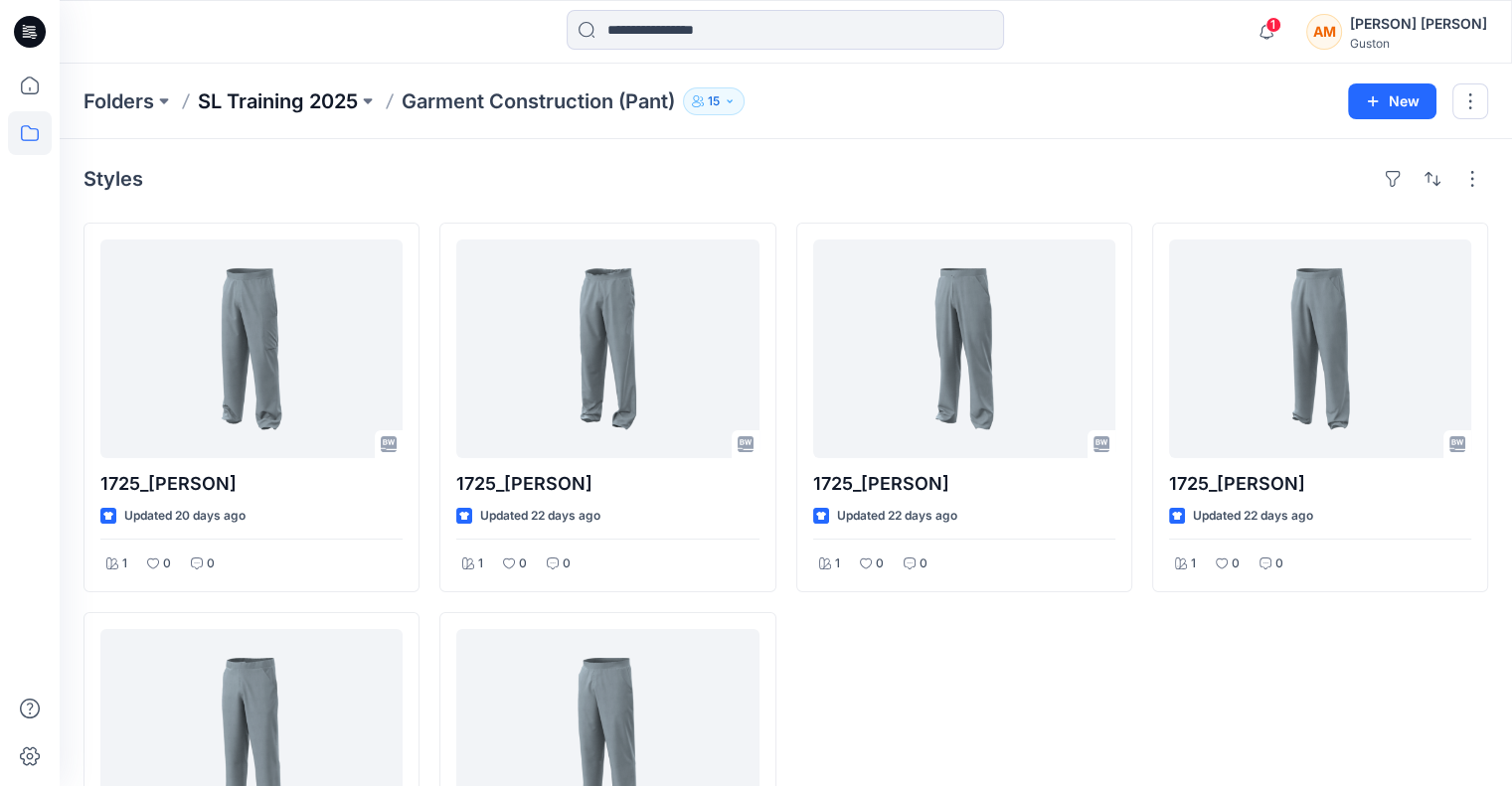 click on "SL Training 2025" at bounding box center (277, 101) 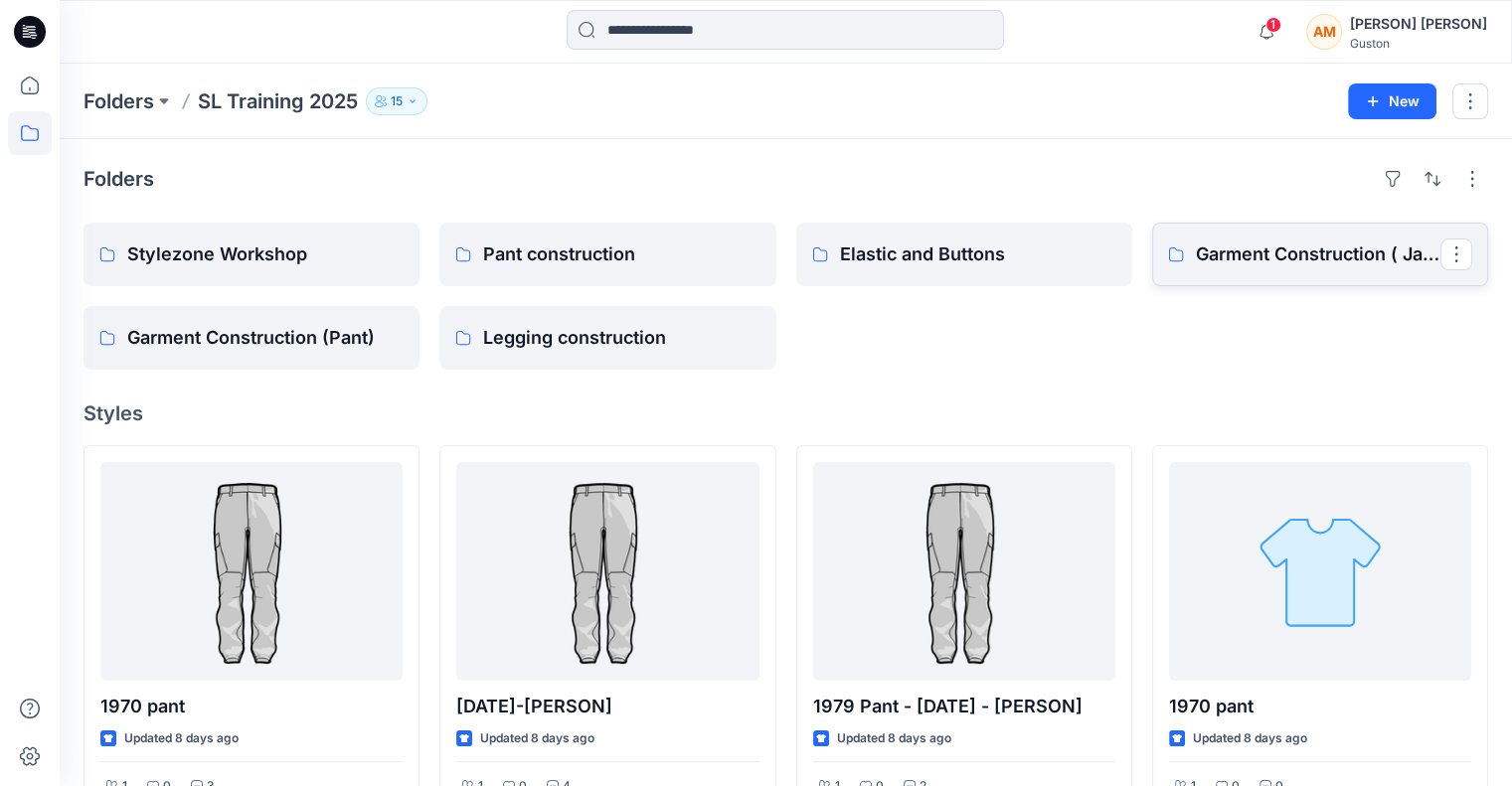 click on "Garment Construction ( Jacket)" at bounding box center [1318, 254] 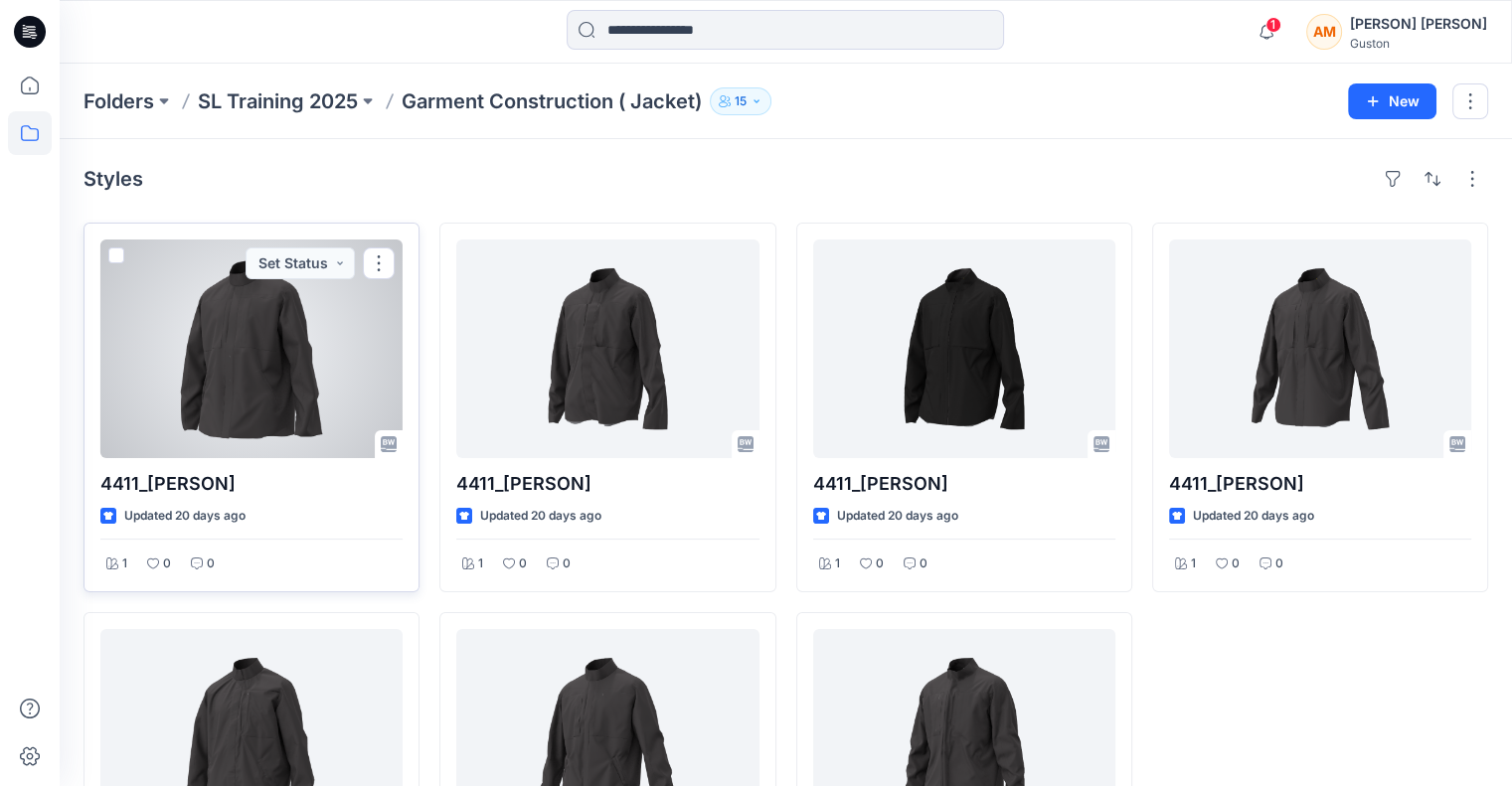 click at bounding box center [252, 349] 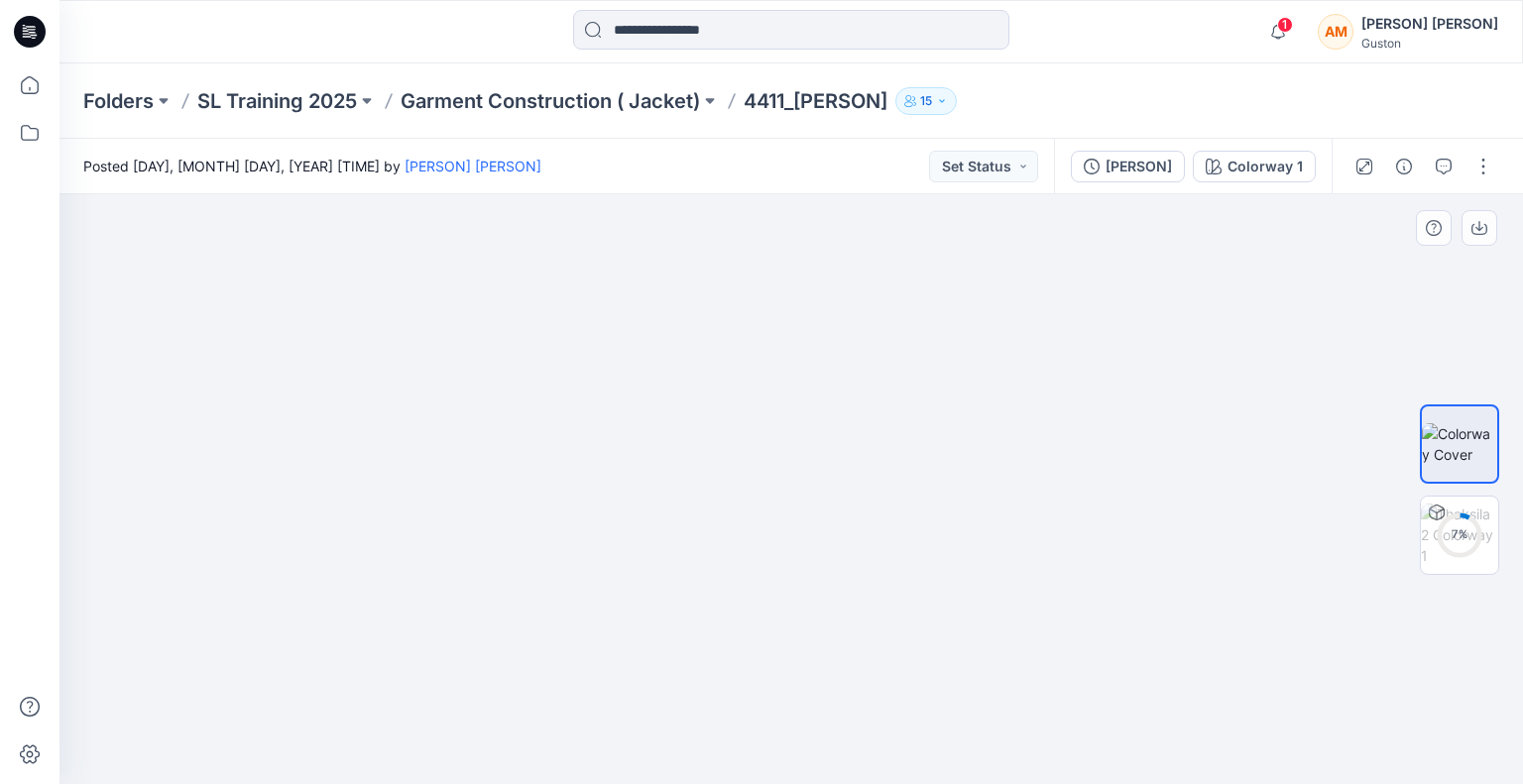 drag, startPoint x: 811, startPoint y: 504, endPoint x: 745, endPoint y: 213, distance: 298.39068 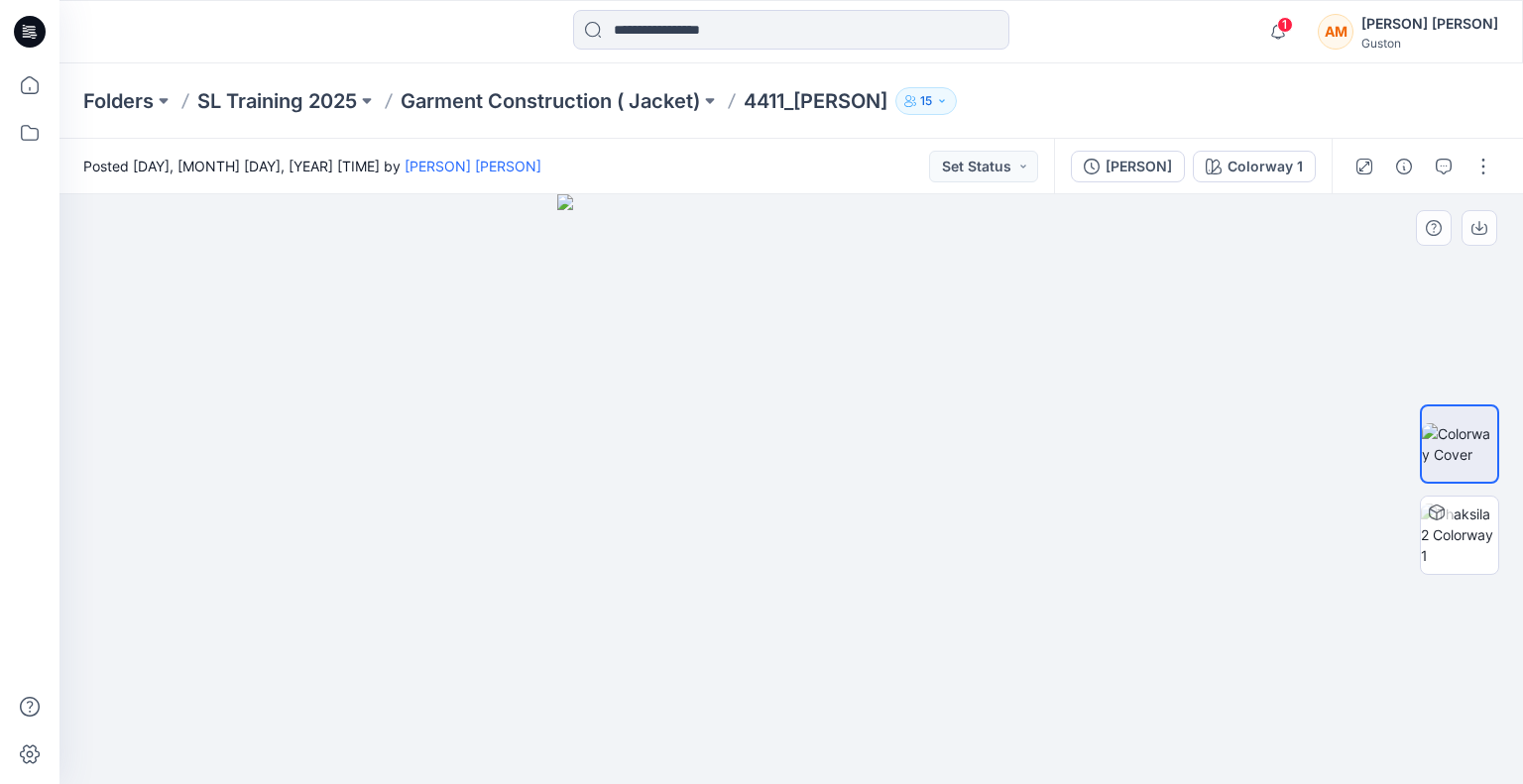 drag, startPoint x: 883, startPoint y: 531, endPoint x: 810, endPoint y: 485, distance: 86.28441 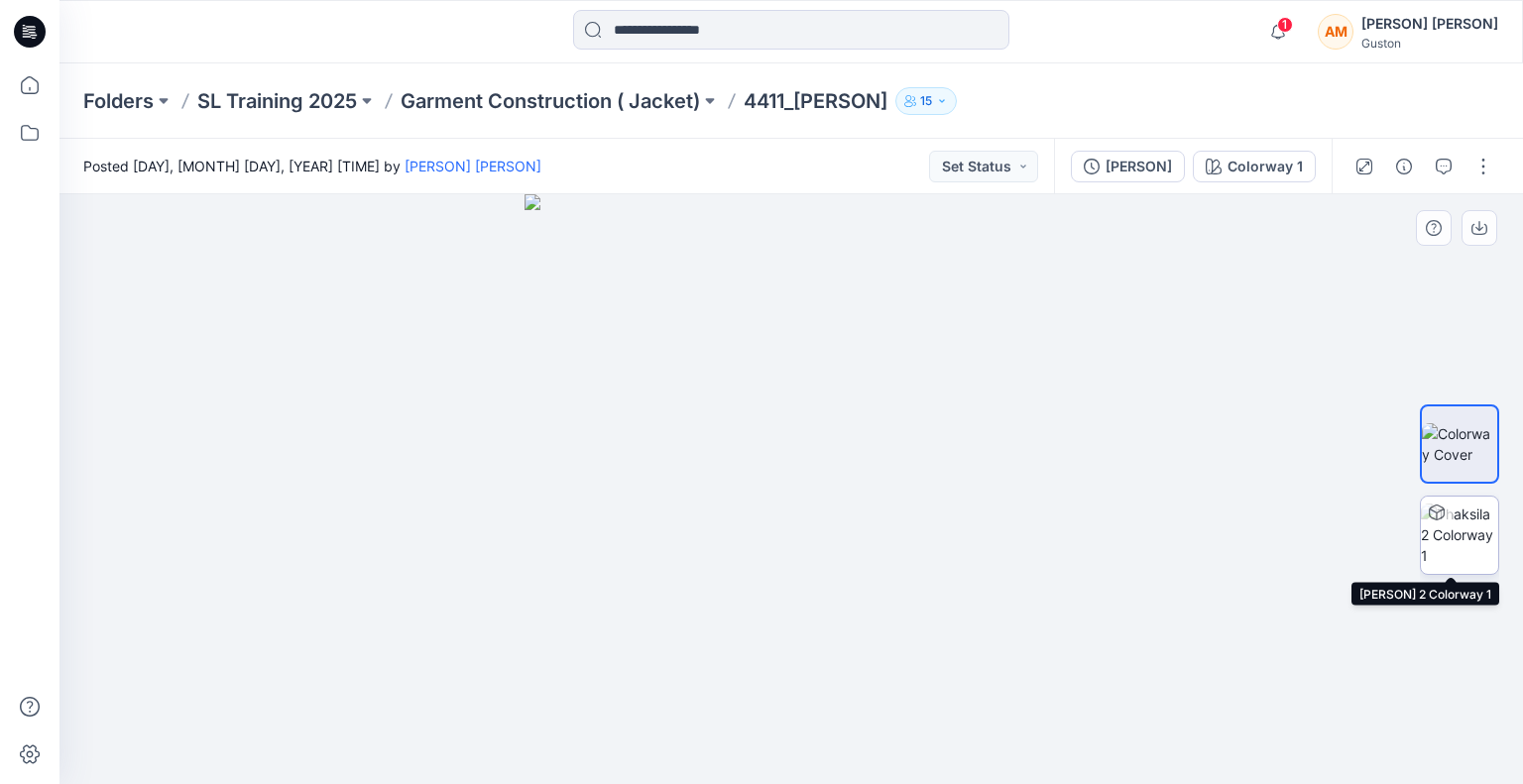 click at bounding box center [1460, 534] 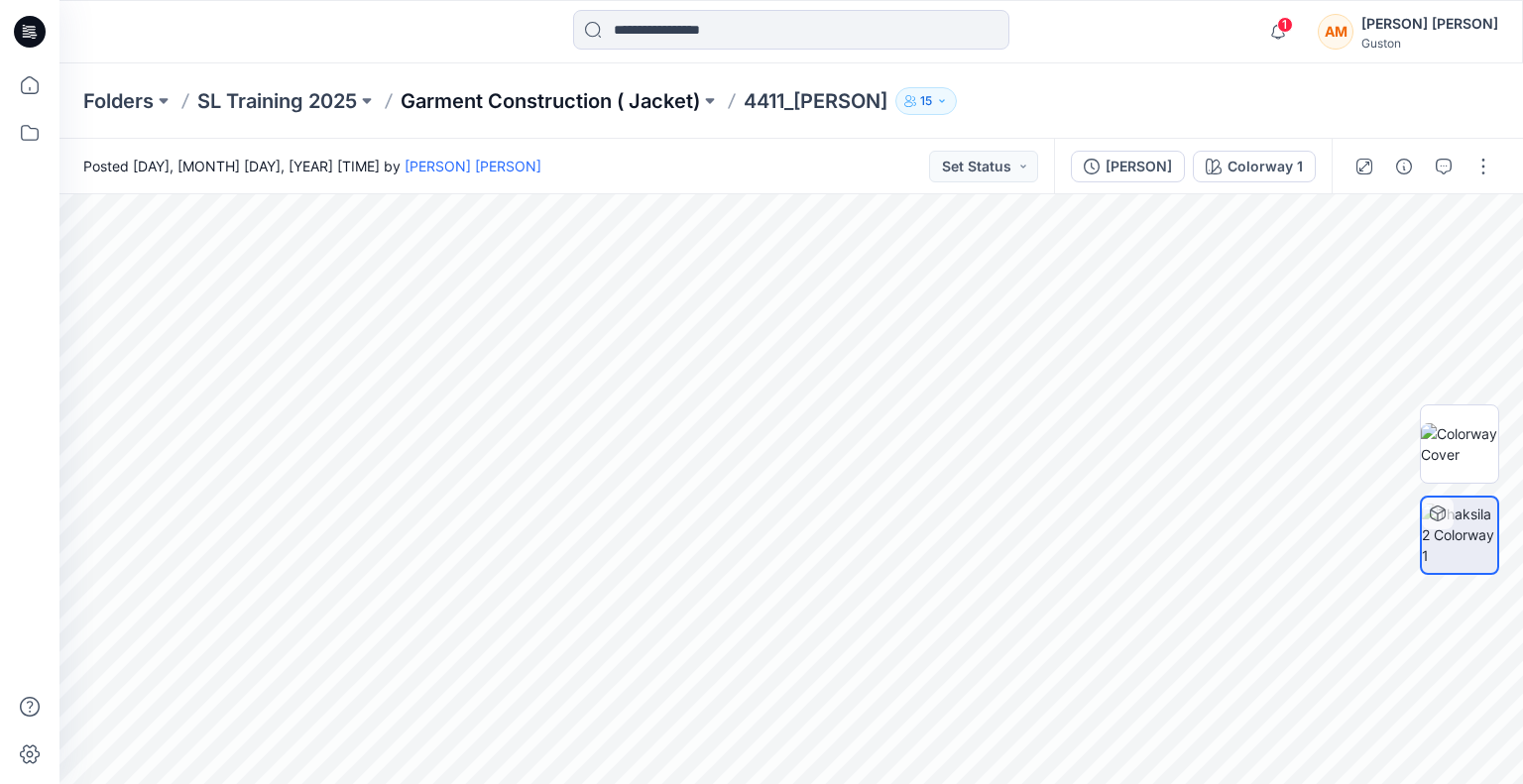 click on "Garment Construction ( Jacket)" at bounding box center (550, 101) 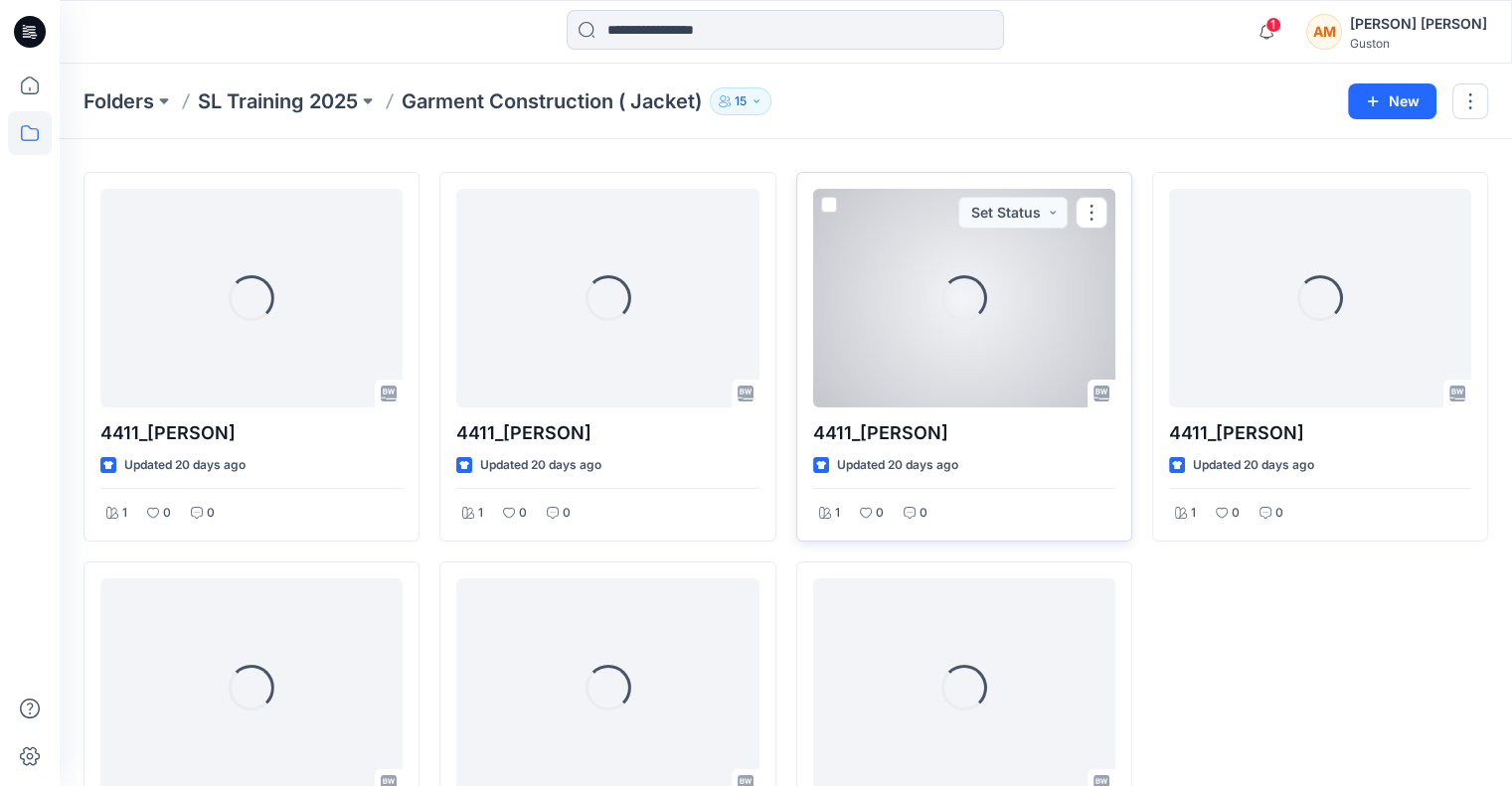 scroll, scrollTop: 99, scrollLeft: 0, axis: vertical 